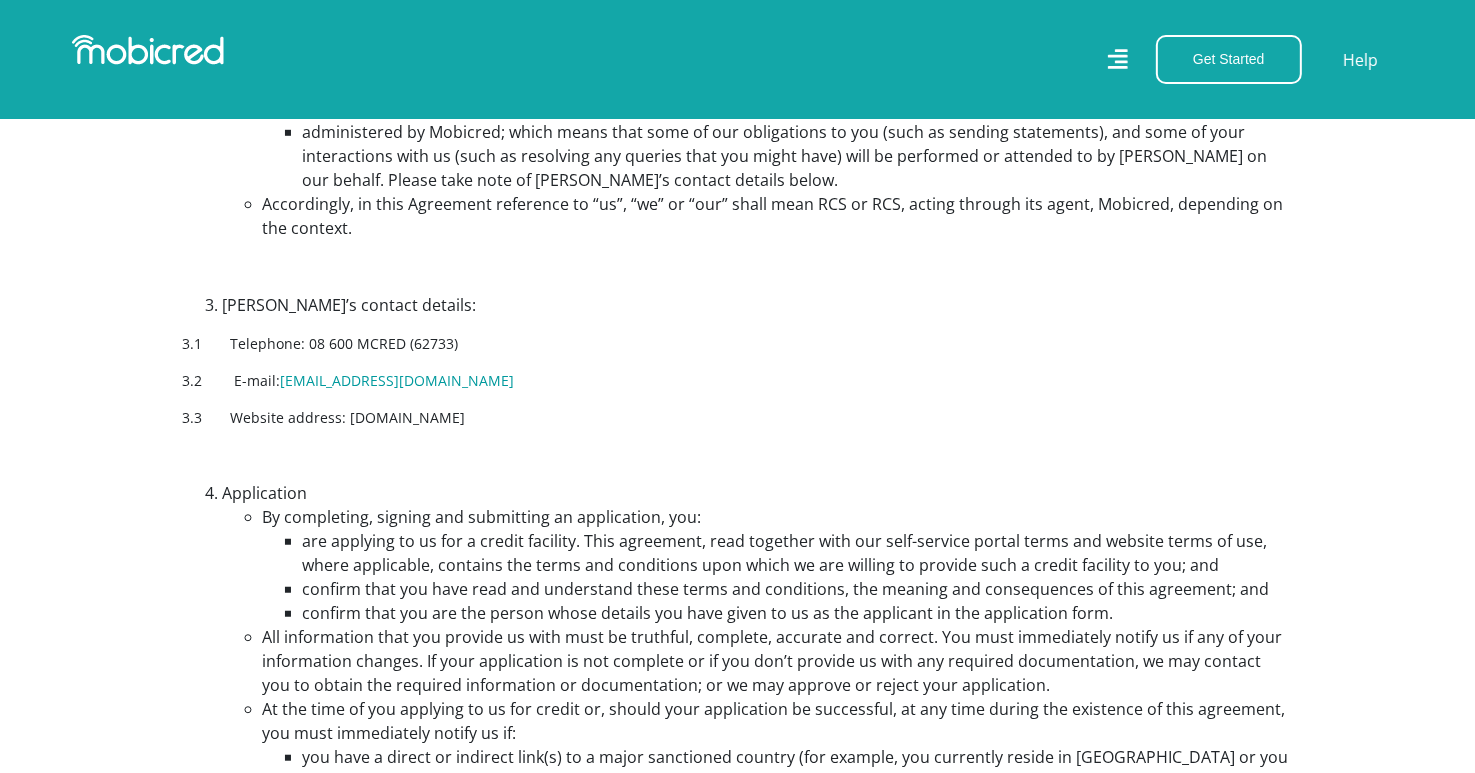 scroll, scrollTop: 1354, scrollLeft: 0, axis: vertical 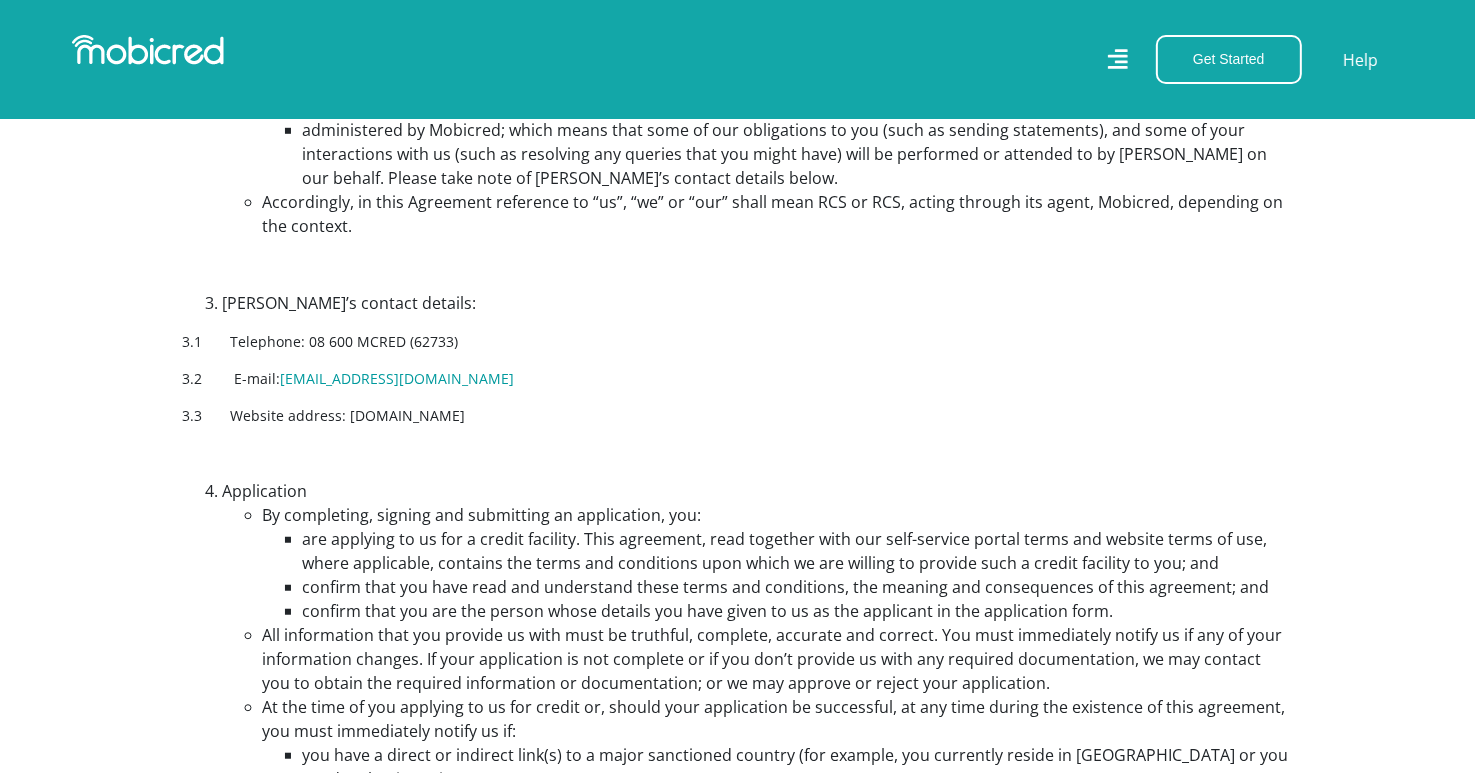 drag, startPoint x: 384, startPoint y: 250, endPoint x: 484, endPoint y: 163, distance: 132.54811 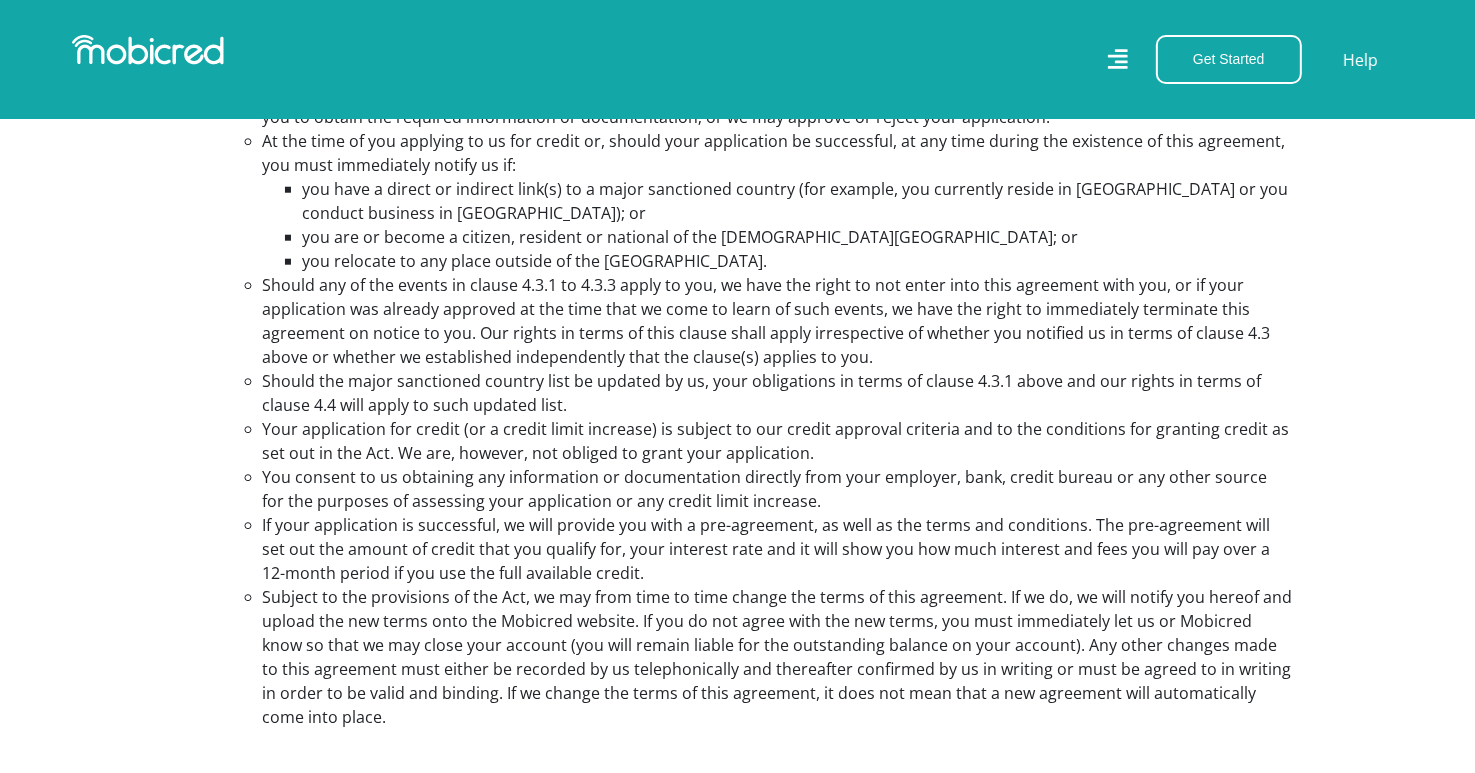 scroll, scrollTop: 1924, scrollLeft: 0, axis: vertical 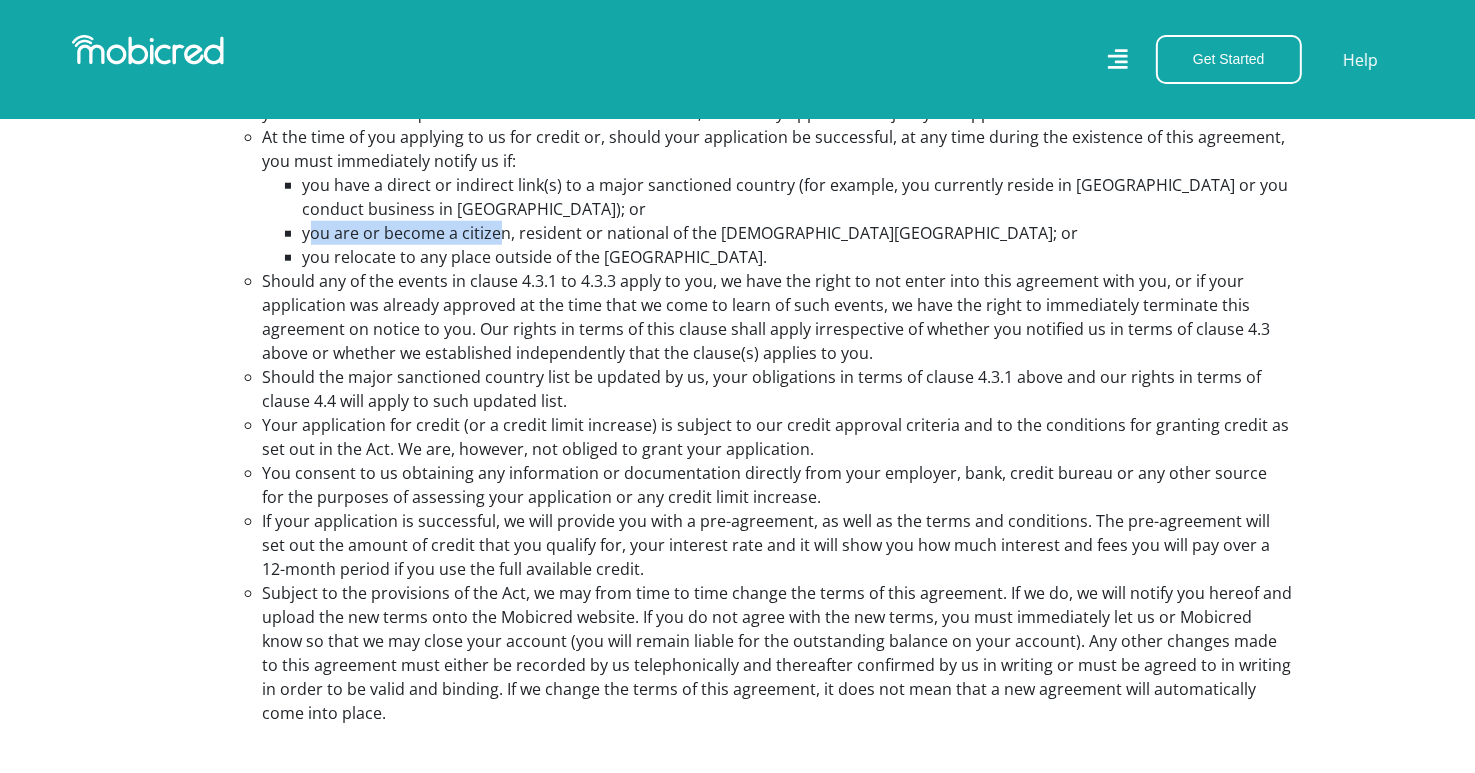 drag, startPoint x: 313, startPoint y: 263, endPoint x: 496, endPoint y: 261, distance: 183.01093 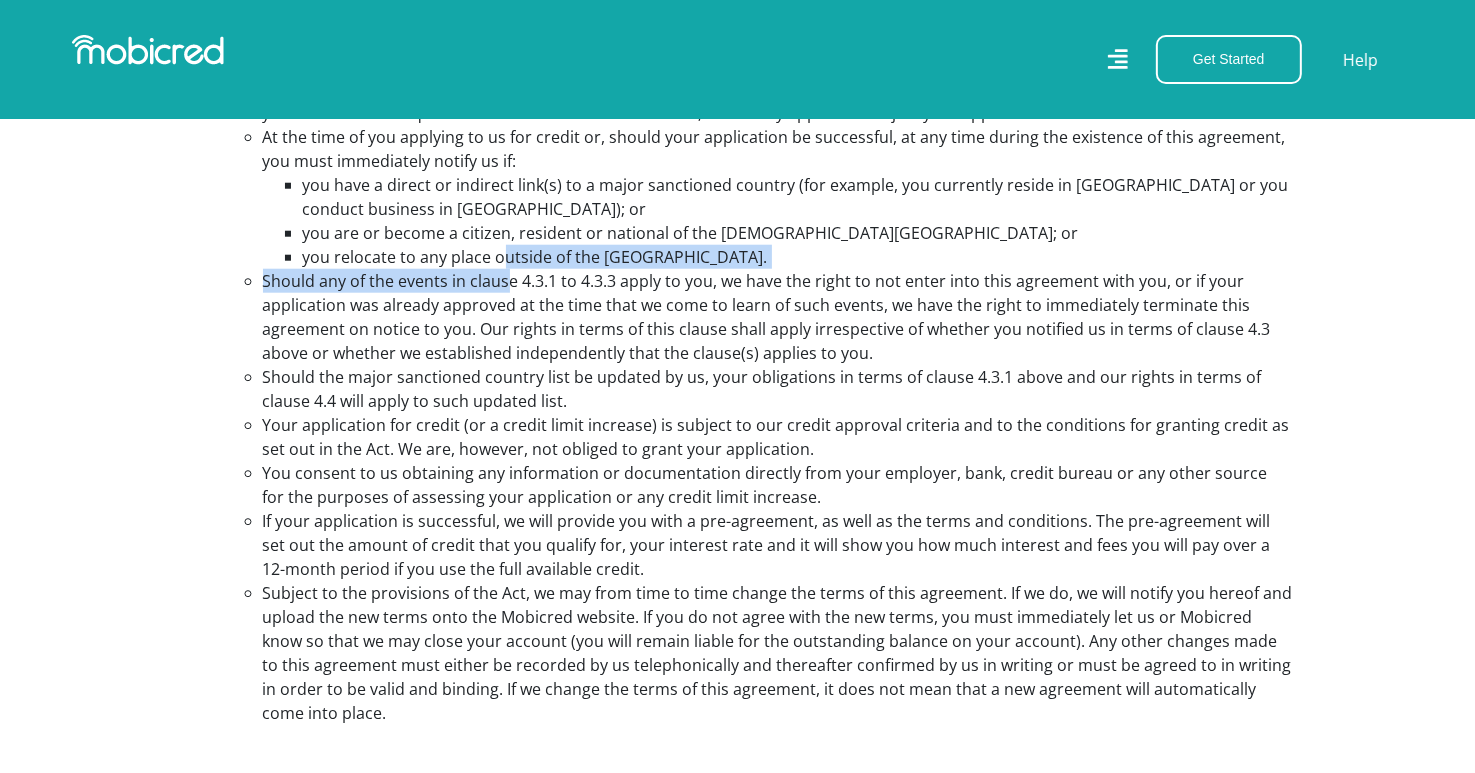 drag, startPoint x: 496, startPoint y: 261, endPoint x: 508, endPoint y: 294, distance: 35.1141 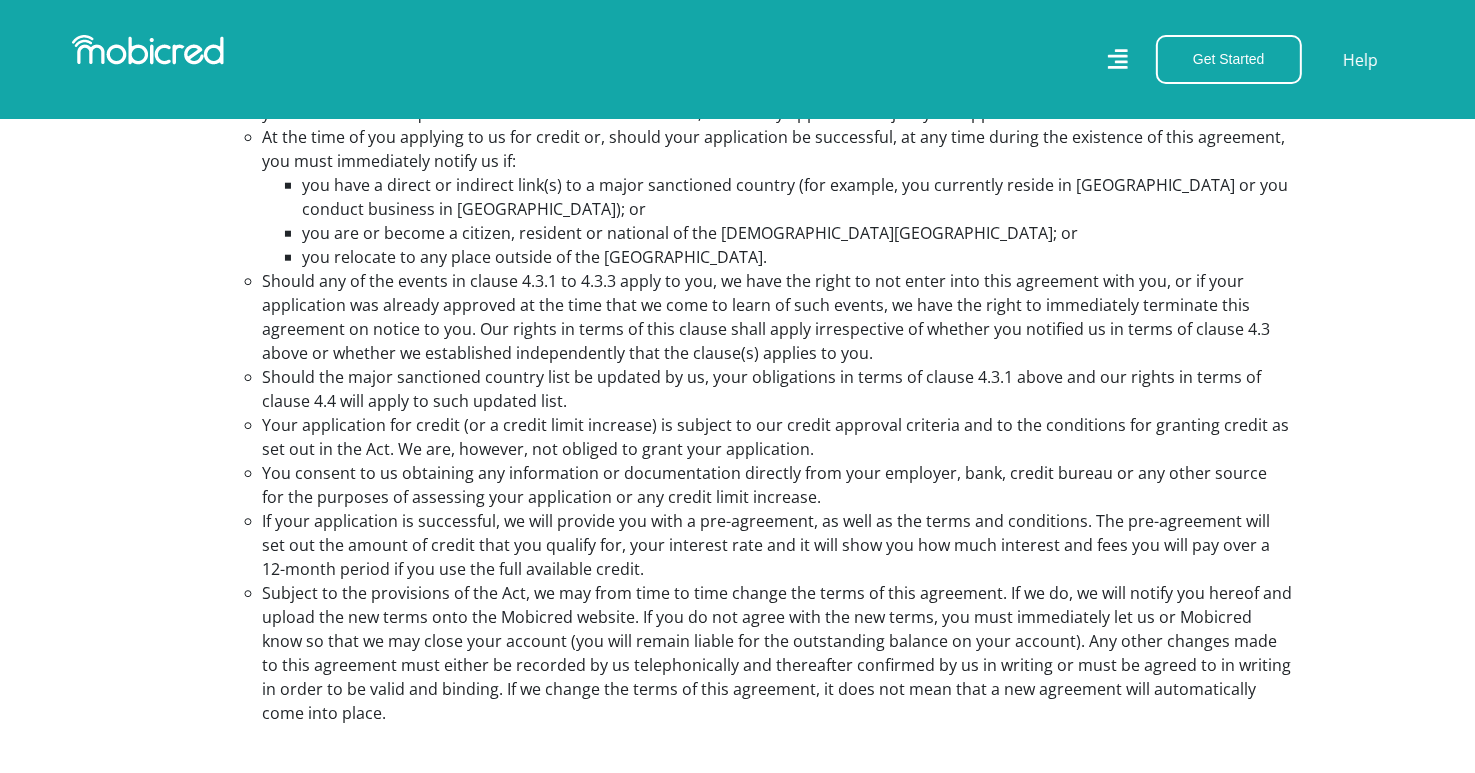 drag, startPoint x: 508, startPoint y: 294, endPoint x: 402, endPoint y: 235, distance: 121.313644 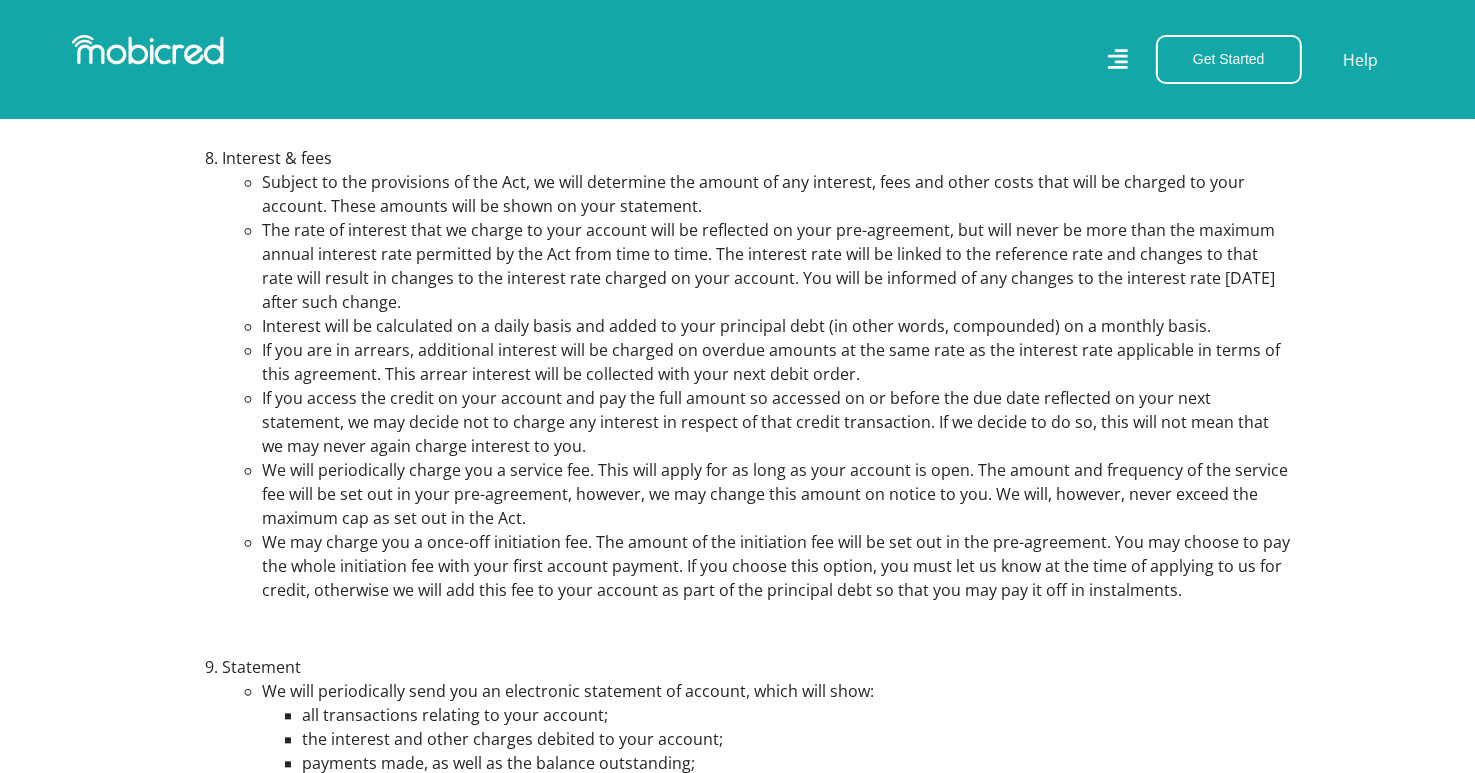 scroll, scrollTop: 4002, scrollLeft: 0, axis: vertical 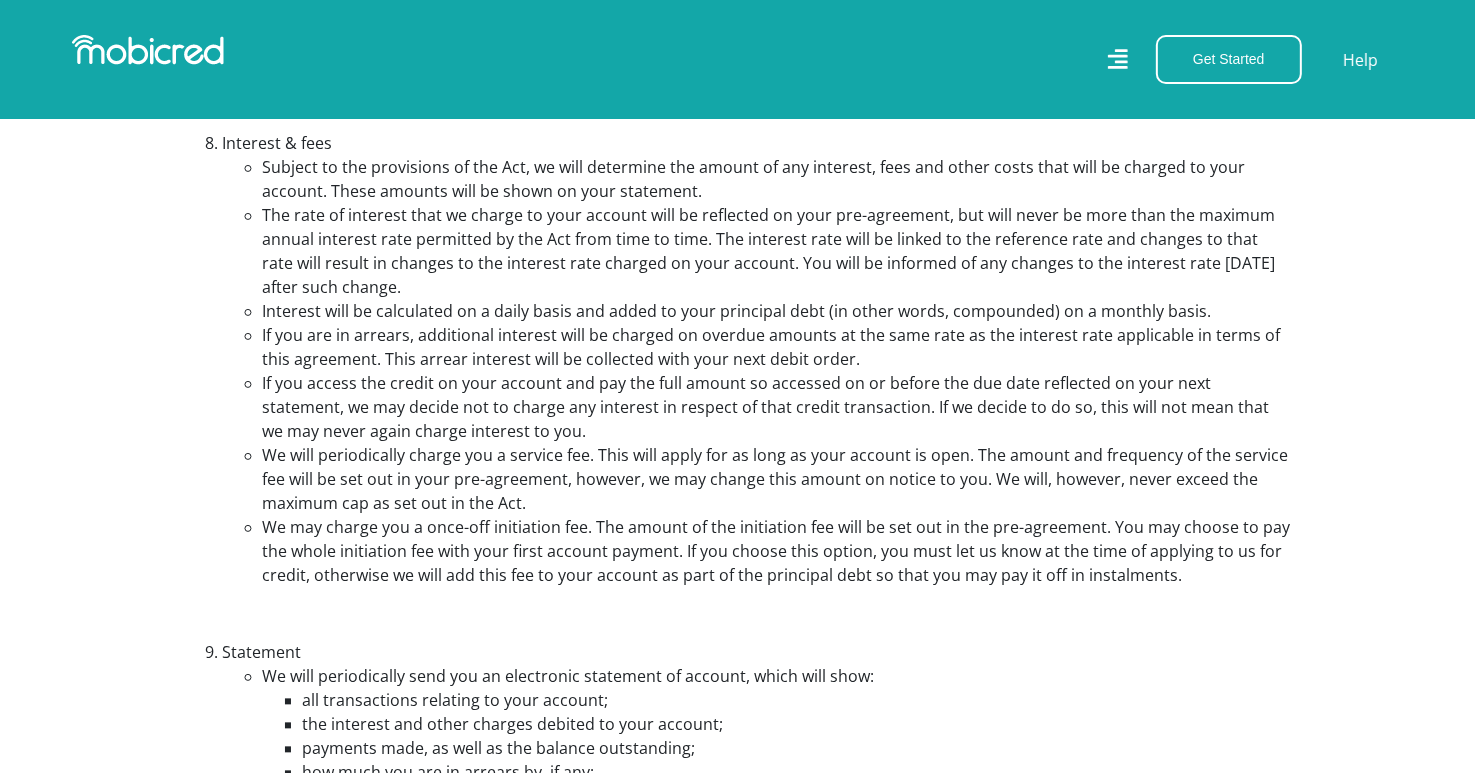 click on "If you are in arrears, additional interest will be charged on overdue amounts at the same rate as the interest rate applicable in terms of this agreement. This arrear interest will be collected with your next debit order." at bounding box center (778, 347) 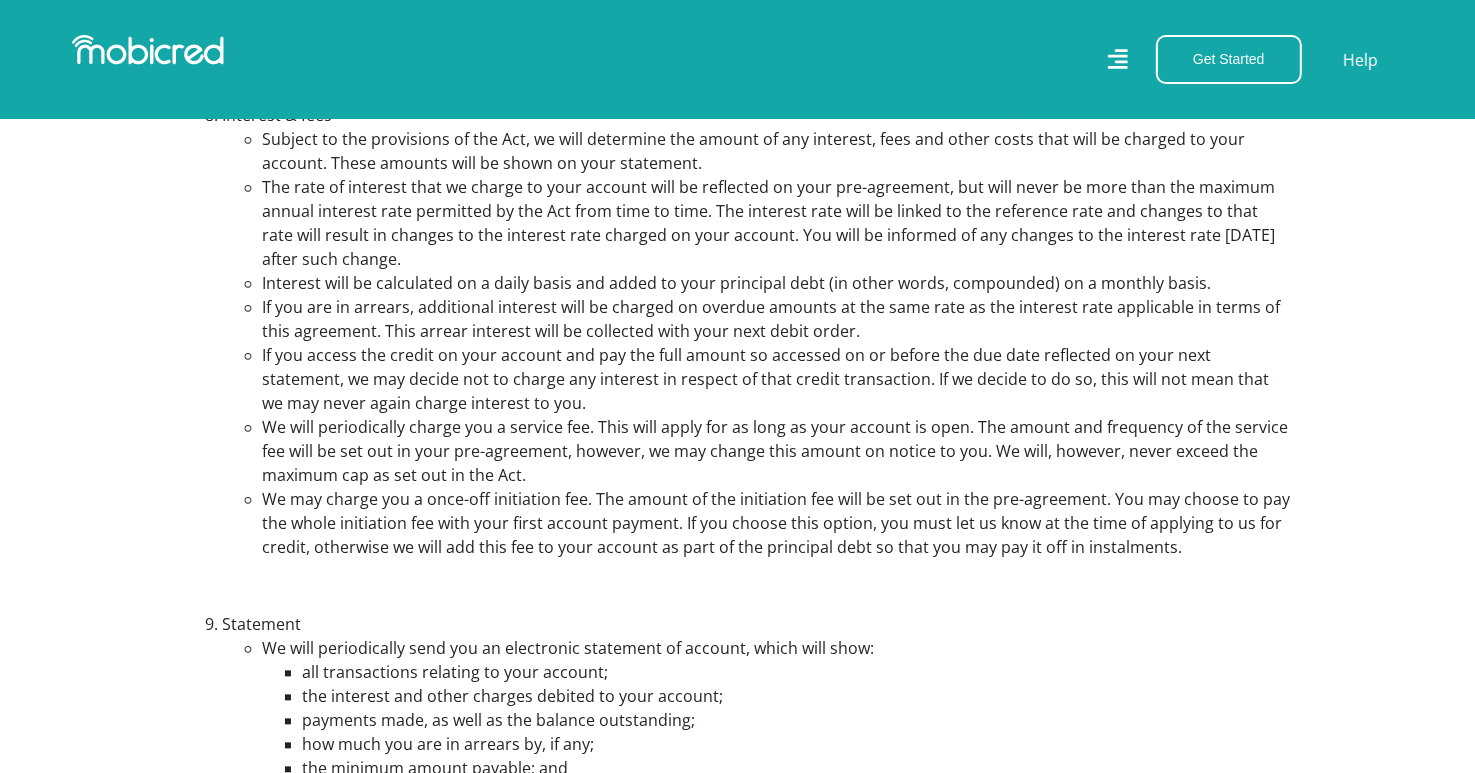 scroll, scrollTop: 4039, scrollLeft: 0, axis: vertical 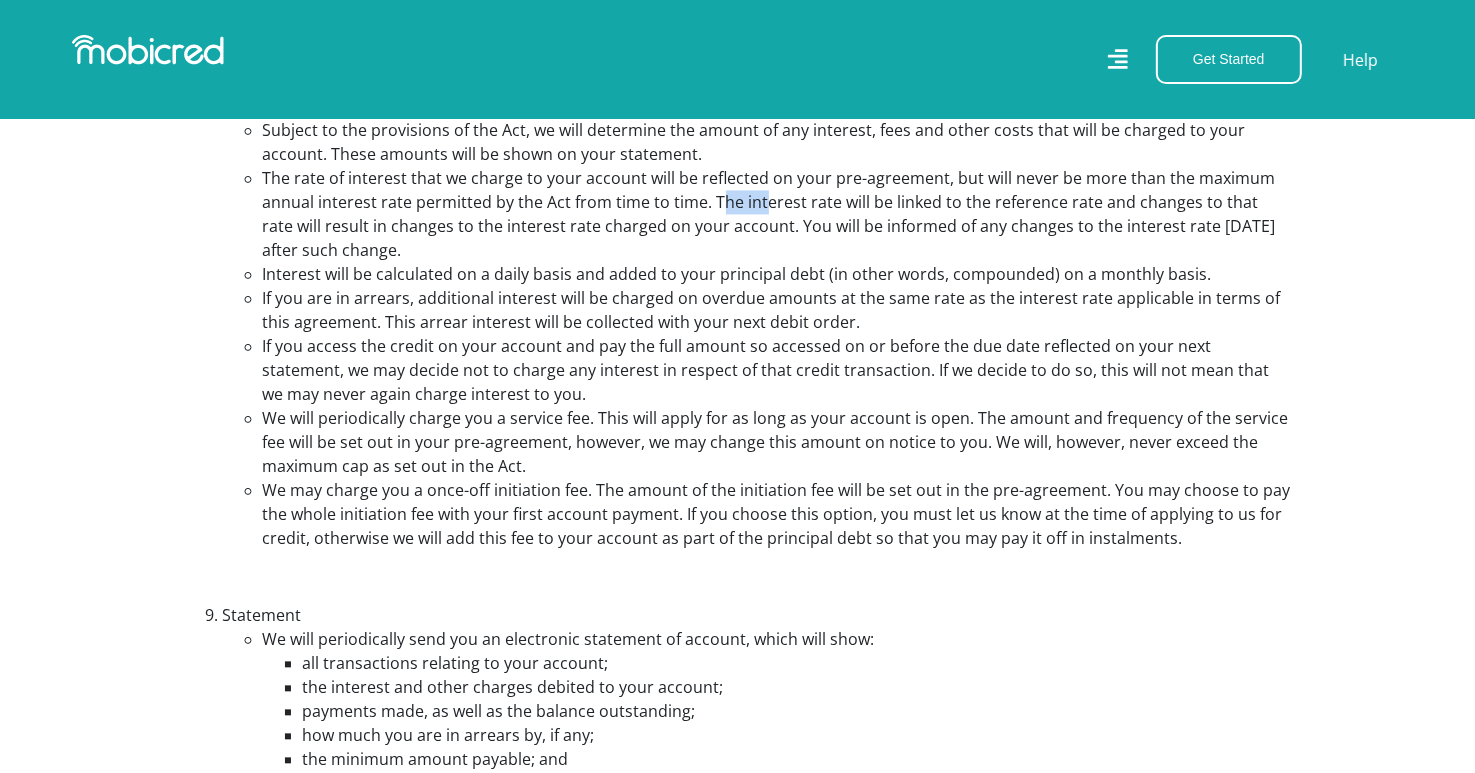 drag, startPoint x: 721, startPoint y: 229, endPoint x: 806, endPoint y: 241, distance: 85.84288 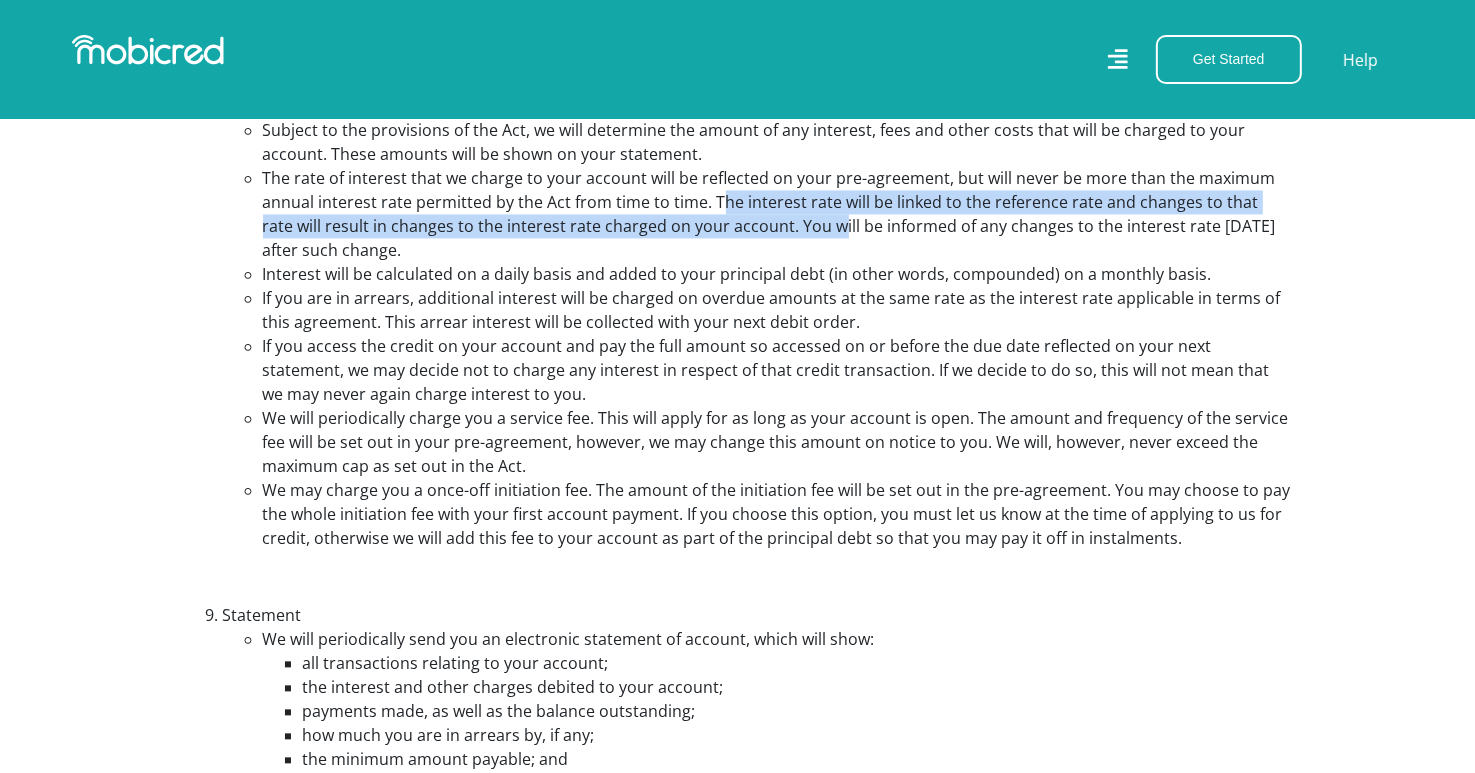 drag, startPoint x: 806, startPoint y: 241, endPoint x: 739, endPoint y: 259, distance: 69.375786 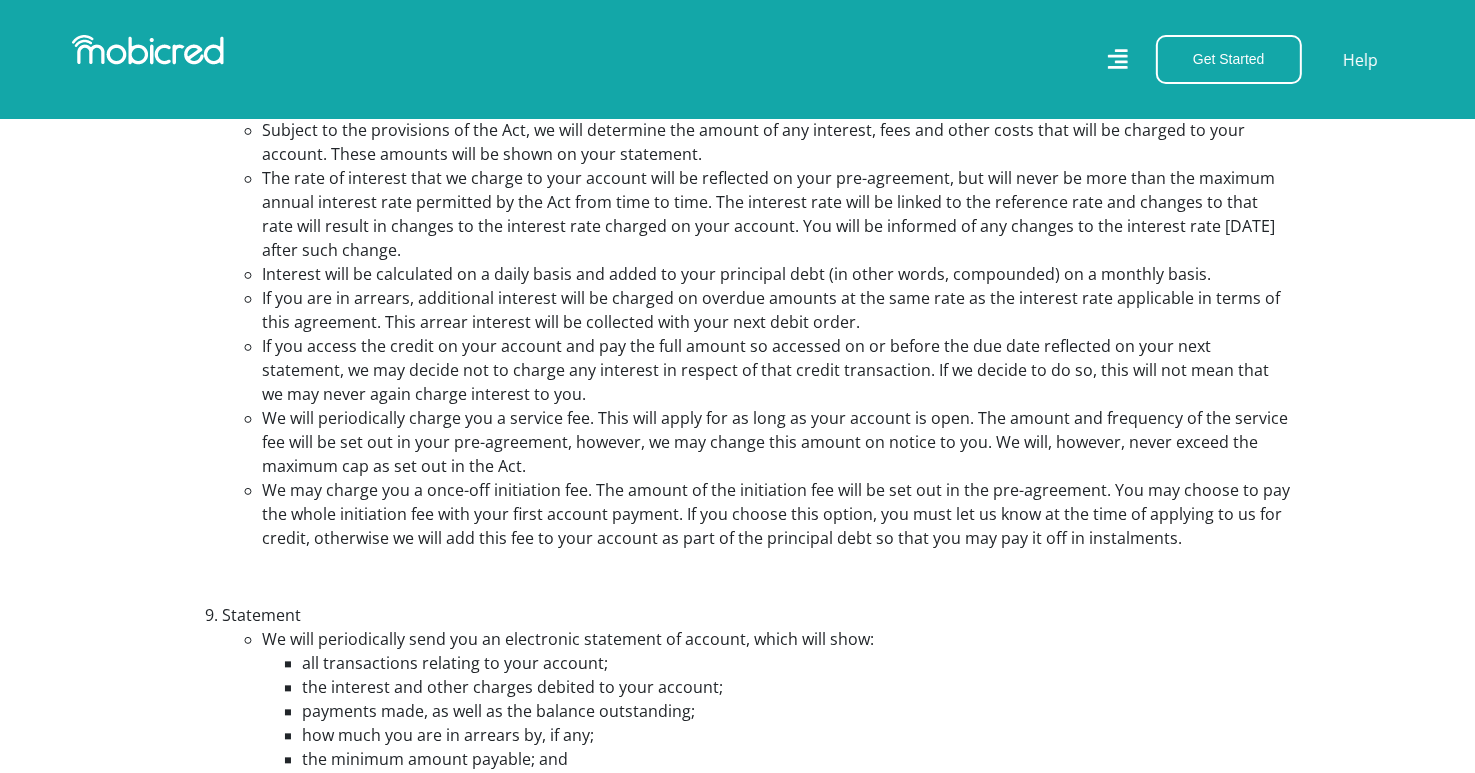 click on "The rate of interest that we charge to your account will be reflected on your pre-agreement, but will never be more than the maximum annual interest rate permitted by the Act from time to time. The interest rate will be linked to the reference rate and changes to that rate will result in changes to the interest rate charged on your account. You will be informed of any changes to the interest rate within 30 days after such change." at bounding box center (778, 214) 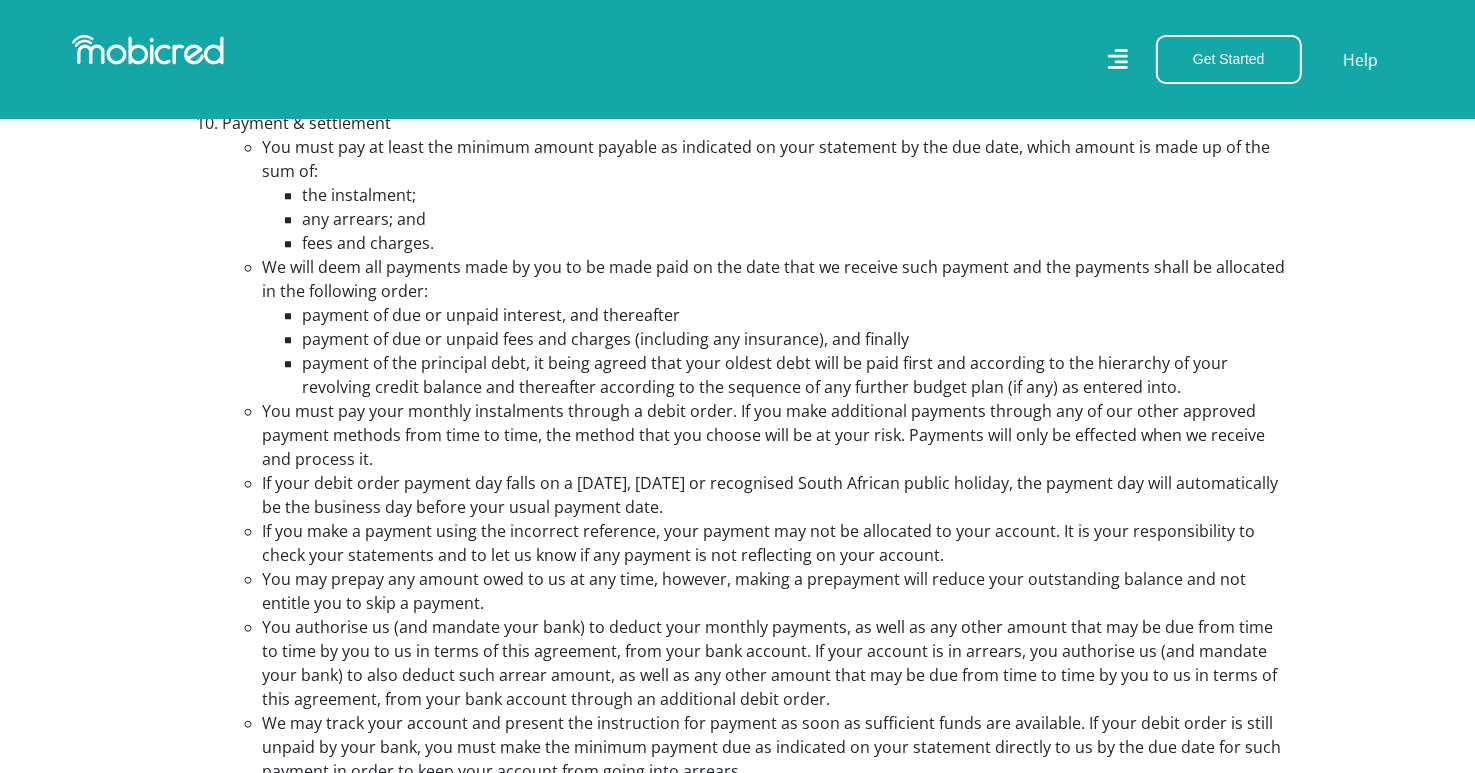 scroll, scrollTop: 5064, scrollLeft: 0, axis: vertical 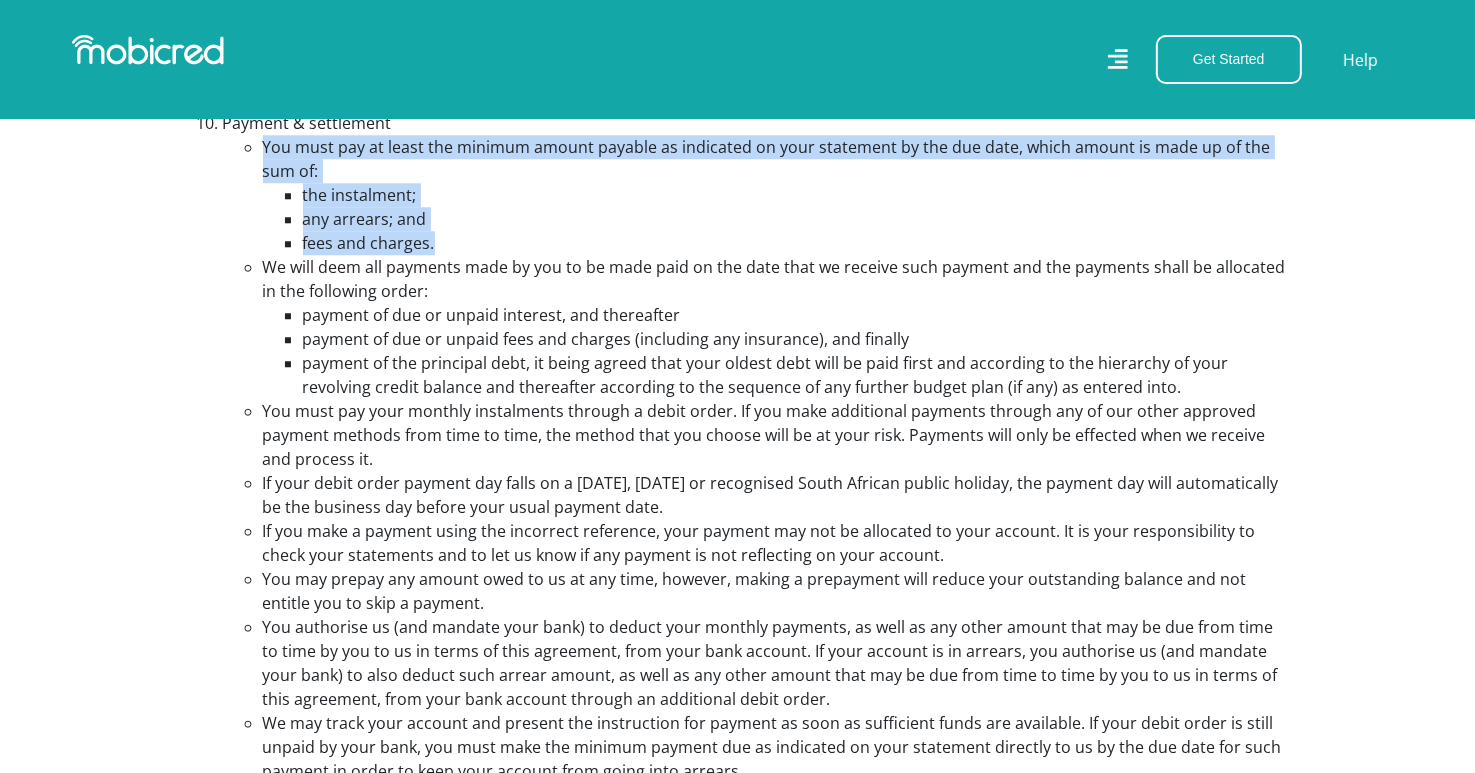 drag, startPoint x: 262, startPoint y: 160, endPoint x: 593, endPoint y: 275, distance: 350.40833 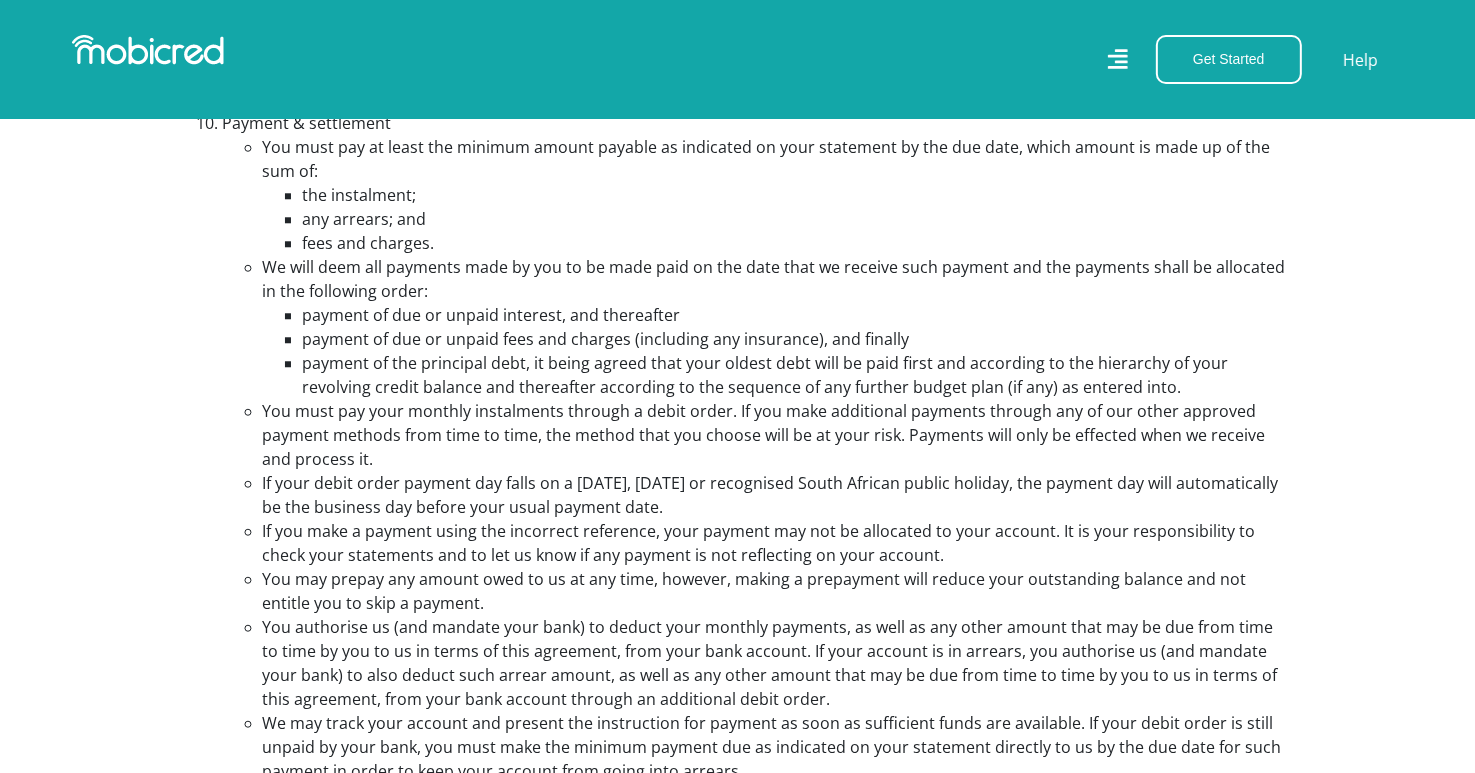 click on "Definitions
In these terms and conditions, the following words will have the following meanings, unless the context clearly indicates another meaning:
“Account” means the credit account created by us in respect of your credit facility whereby we record all transactions processed on your account, as well as any amounts debited or credited to your account;
“Act” means the National Credit Act, No. 34 of 2005, together with its regulations, as amended from time to time;
“Agreement” means the terms and conditions contained in this document, read with the pre-agreement and the application form completed by you, and any changes thereto;
“Consumer Protection Act” means the Consumer Protection Act, No. 68 of 2008, together with its regulations, as amended from time to time;
th" at bounding box center [737, 173] 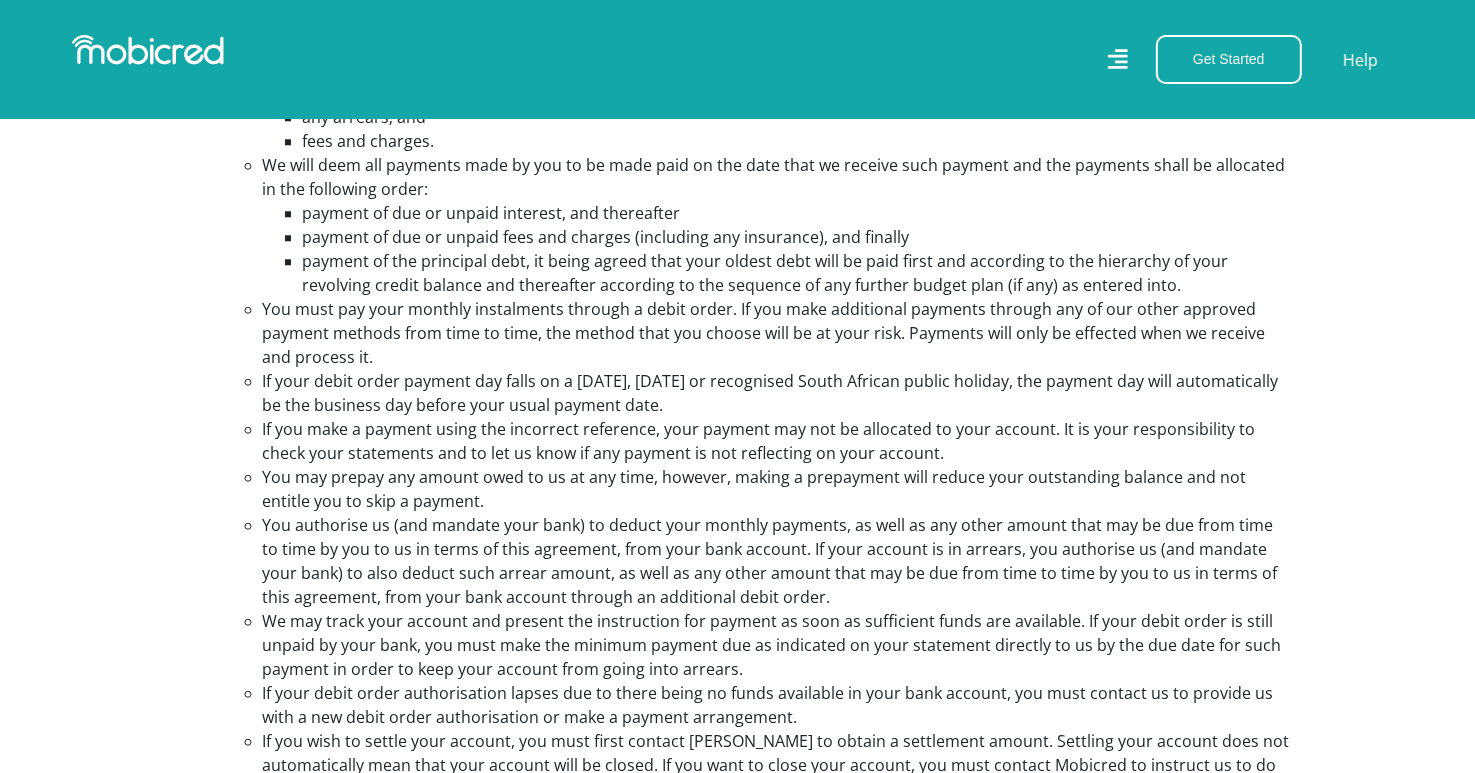 scroll, scrollTop: 5171, scrollLeft: 0, axis: vertical 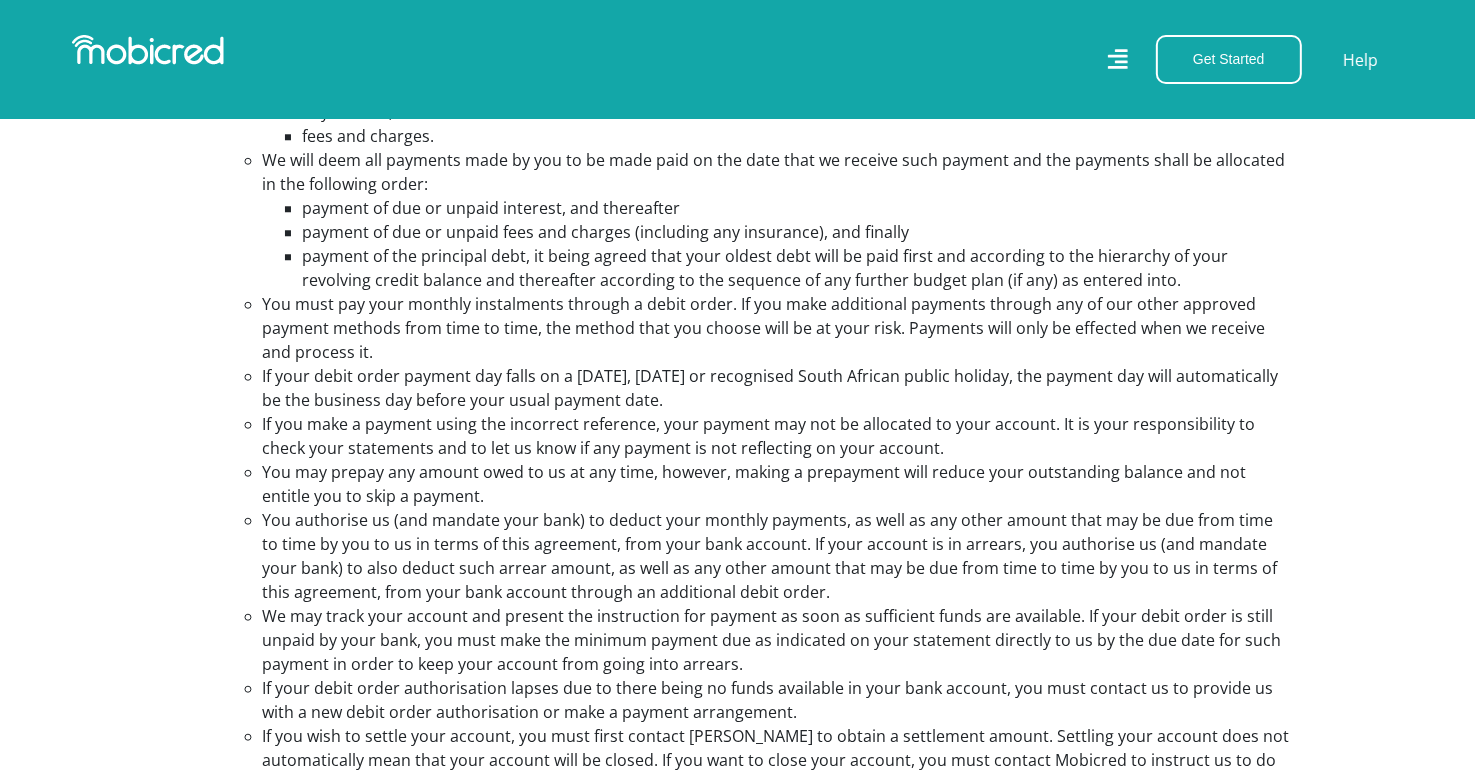 click on "If you make a payment using the incorrect reference, your payment may not be allocated to your account. It is your responsibility to check your statements and to let us know if any payment is not reflecting on your account." at bounding box center (778, 436) 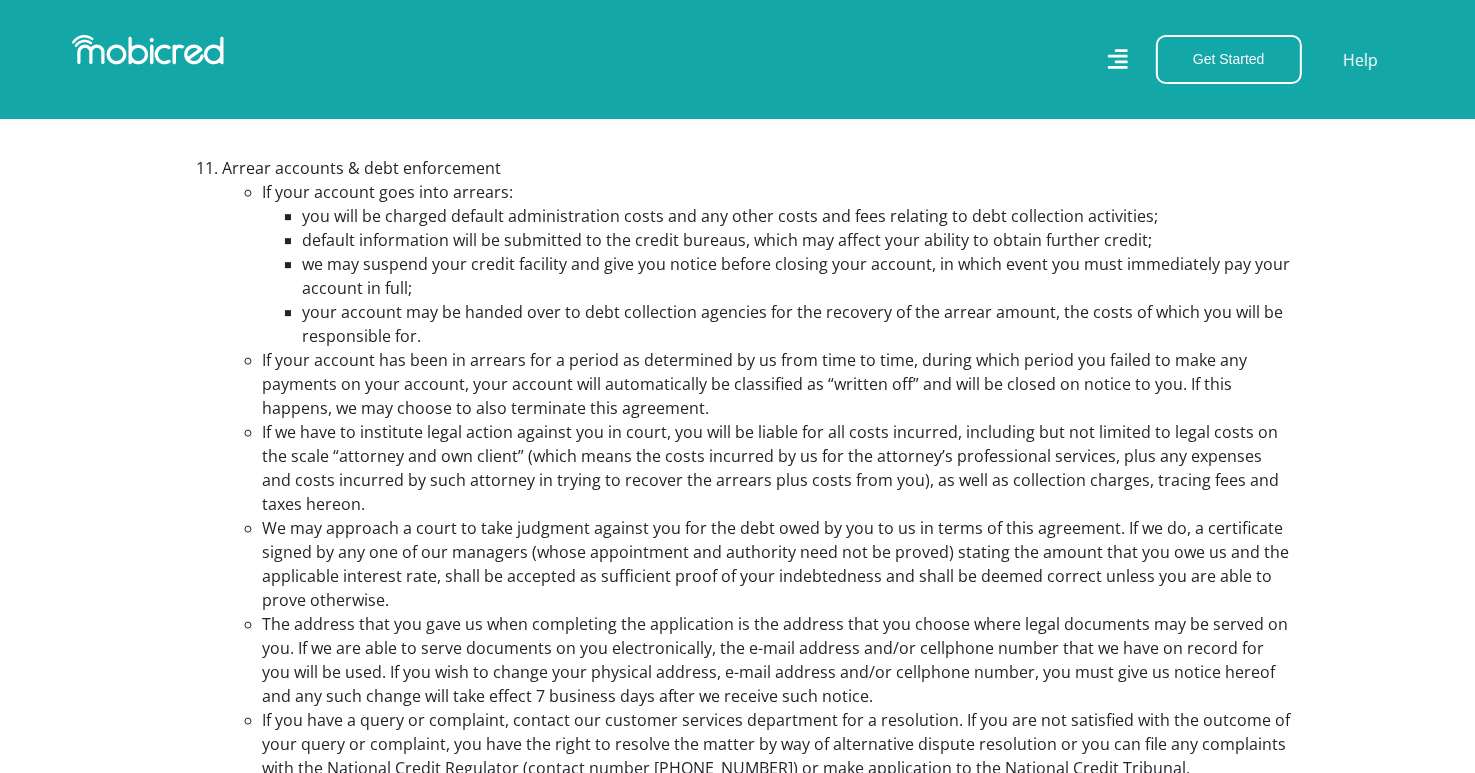 scroll, scrollTop: 5964, scrollLeft: 0, axis: vertical 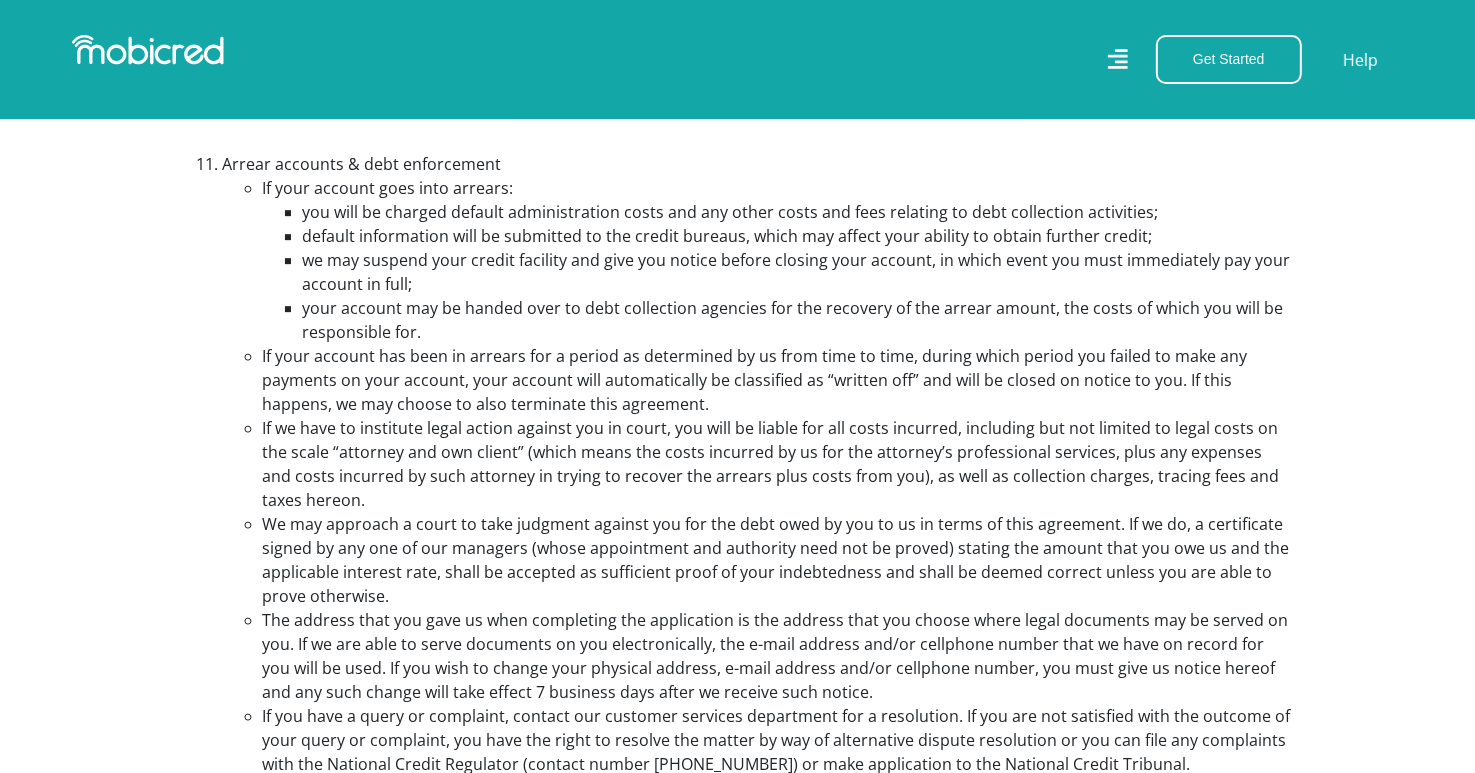 drag, startPoint x: 261, startPoint y: 357, endPoint x: 512, endPoint y: 339, distance: 251.64459 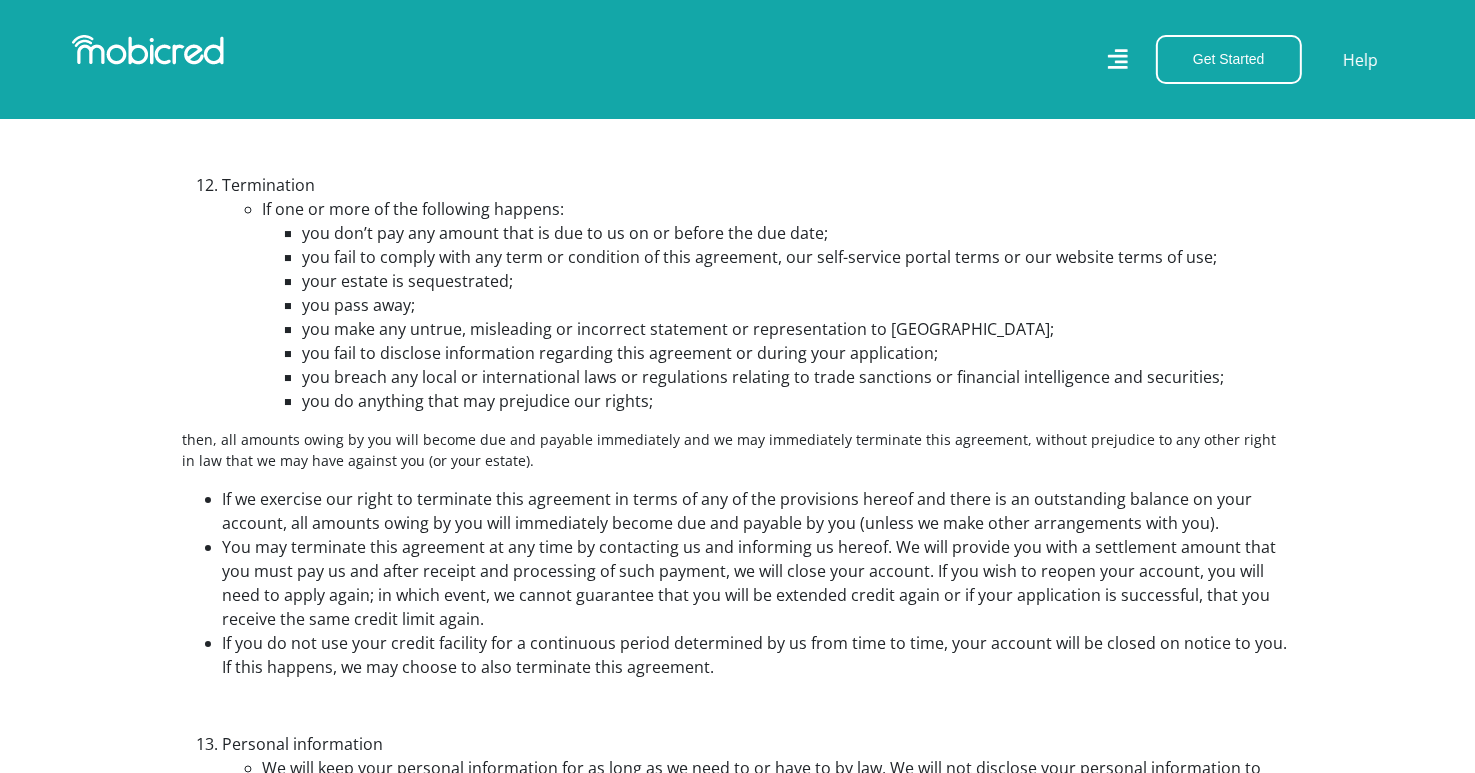 scroll, scrollTop: 6687, scrollLeft: 3, axis: both 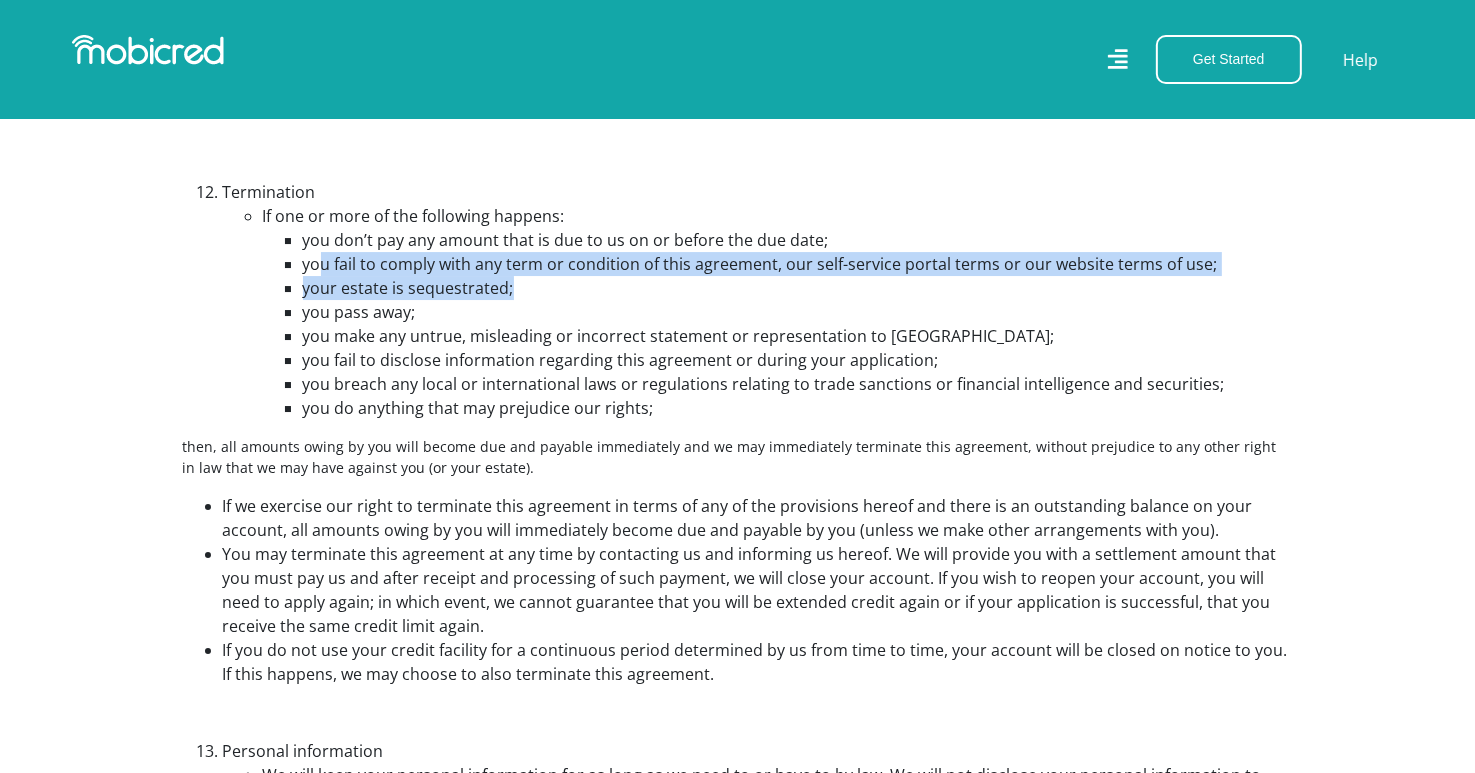 drag, startPoint x: 317, startPoint y: 273, endPoint x: 686, endPoint y: 290, distance: 369.3914 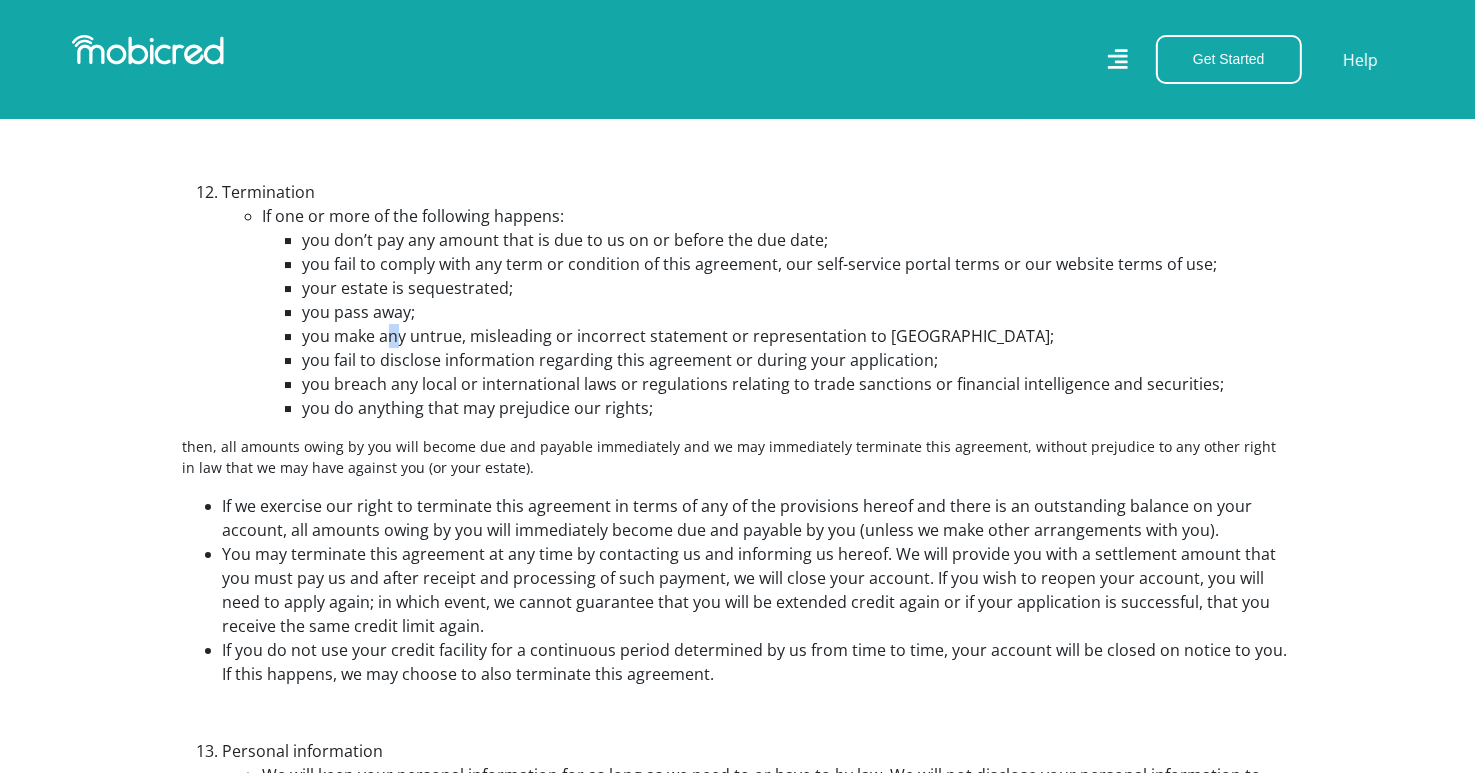 drag, startPoint x: 686, startPoint y: 290, endPoint x: 390, endPoint y: 327, distance: 298.30353 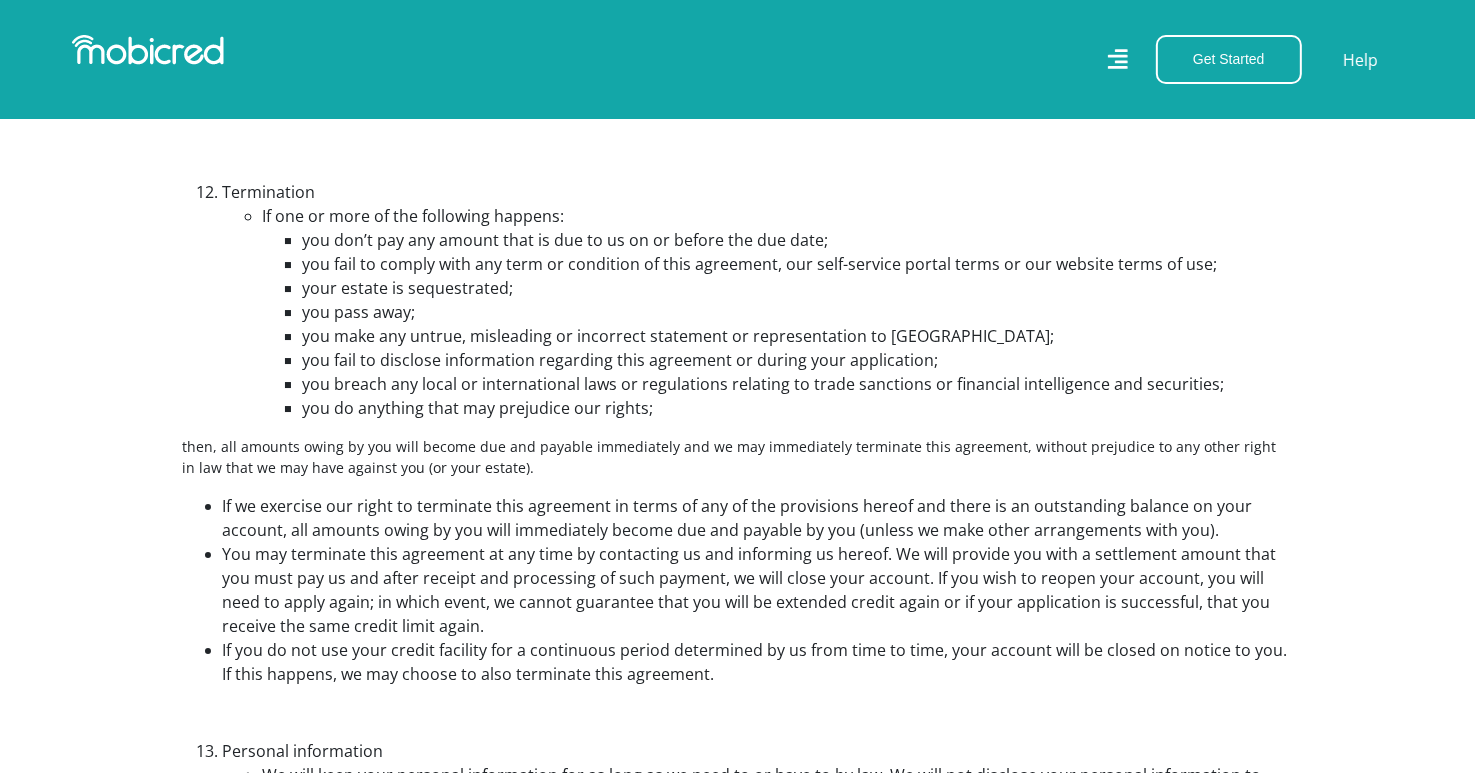 click on "you pass away;" at bounding box center (798, 312) 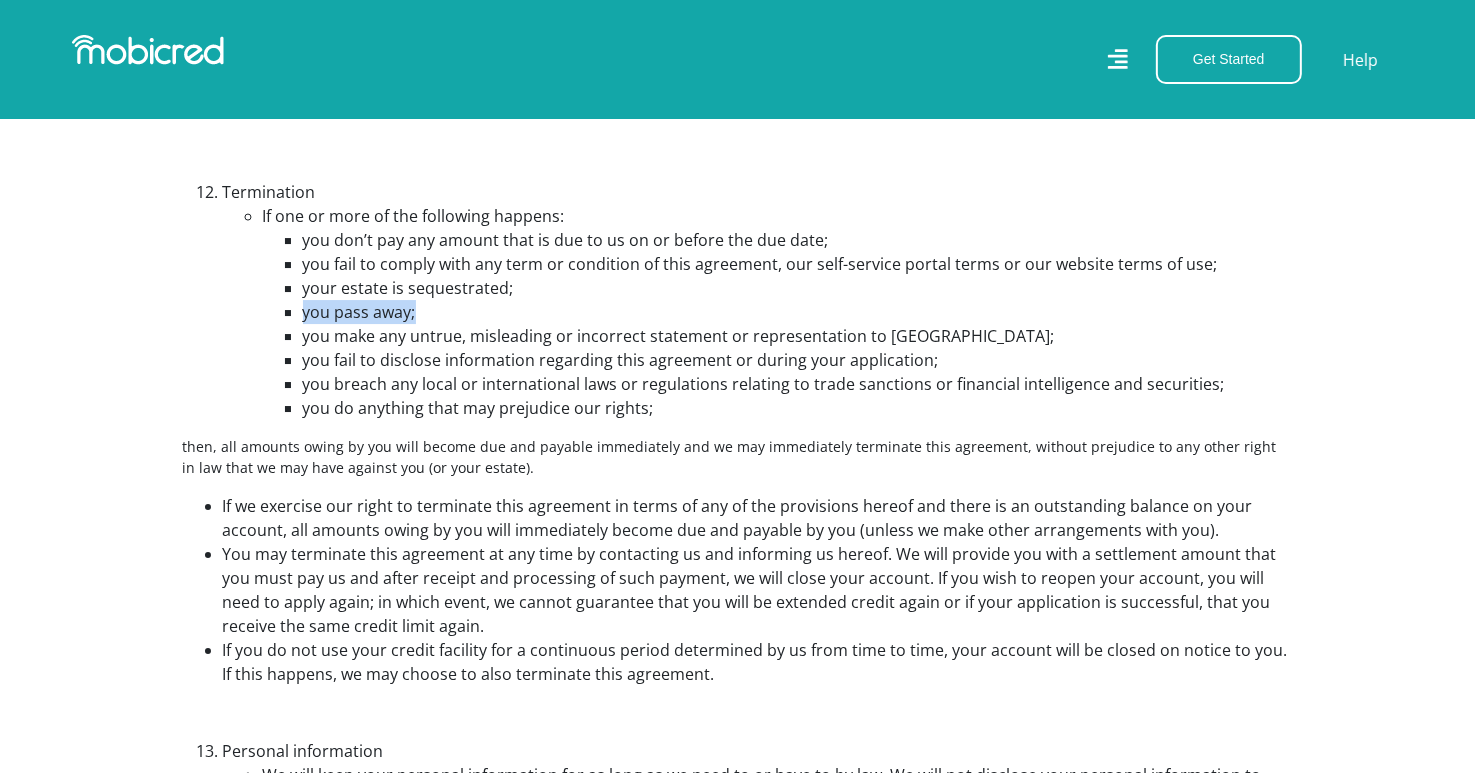 drag, startPoint x: 300, startPoint y: 307, endPoint x: 420, endPoint y: 311, distance: 120.06665 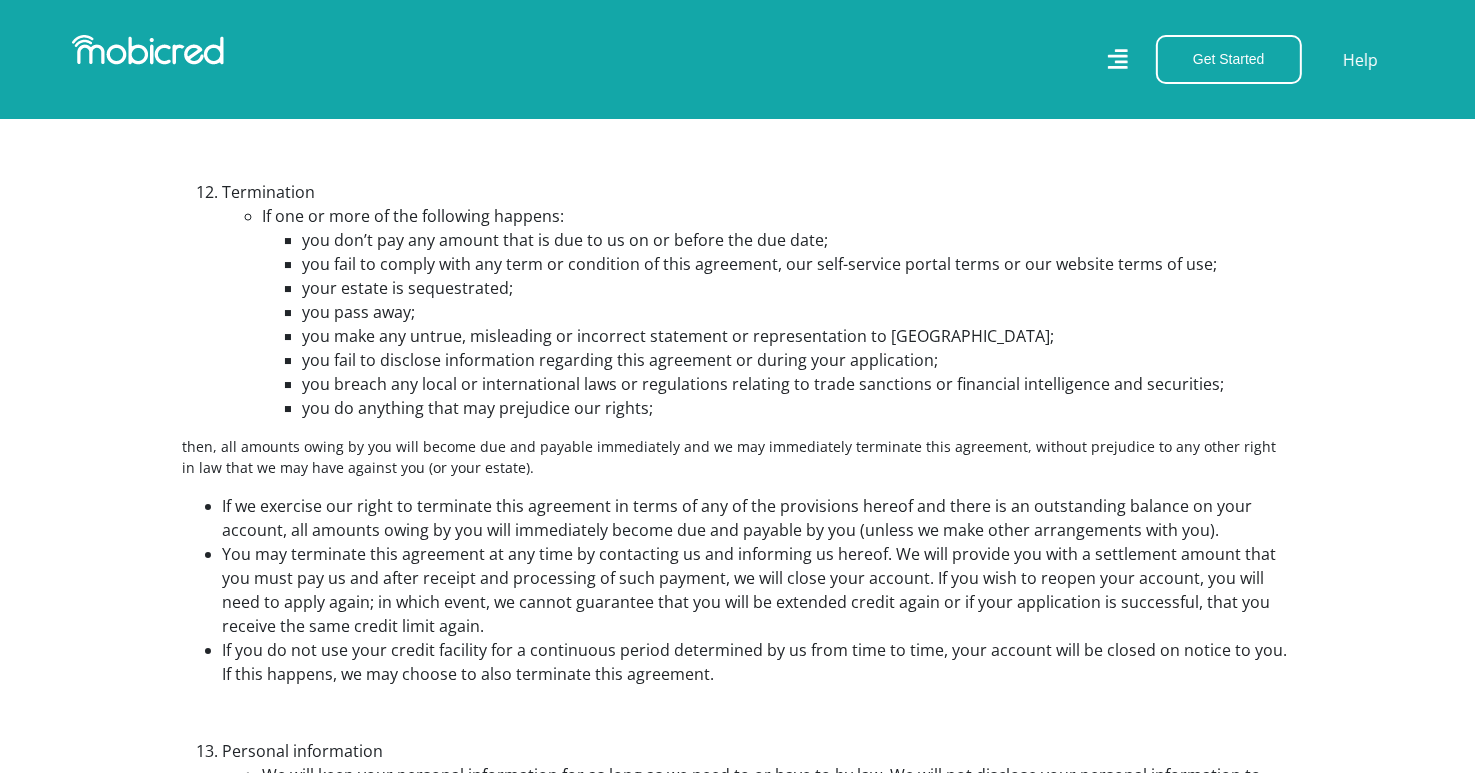drag, startPoint x: 420, startPoint y: 311, endPoint x: 297, endPoint y: 340, distance: 126.37247 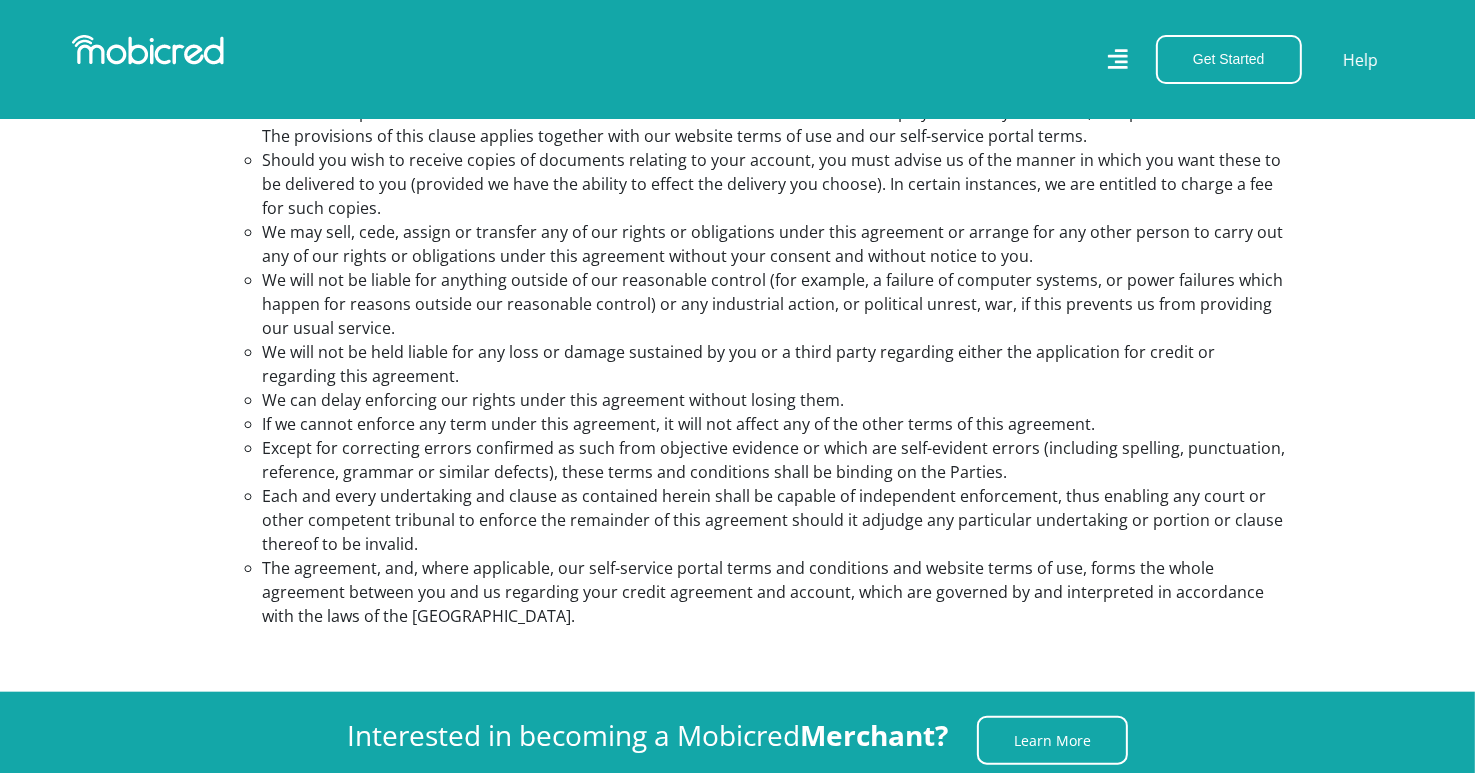 scroll, scrollTop: 9114, scrollLeft: 0, axis: vertical 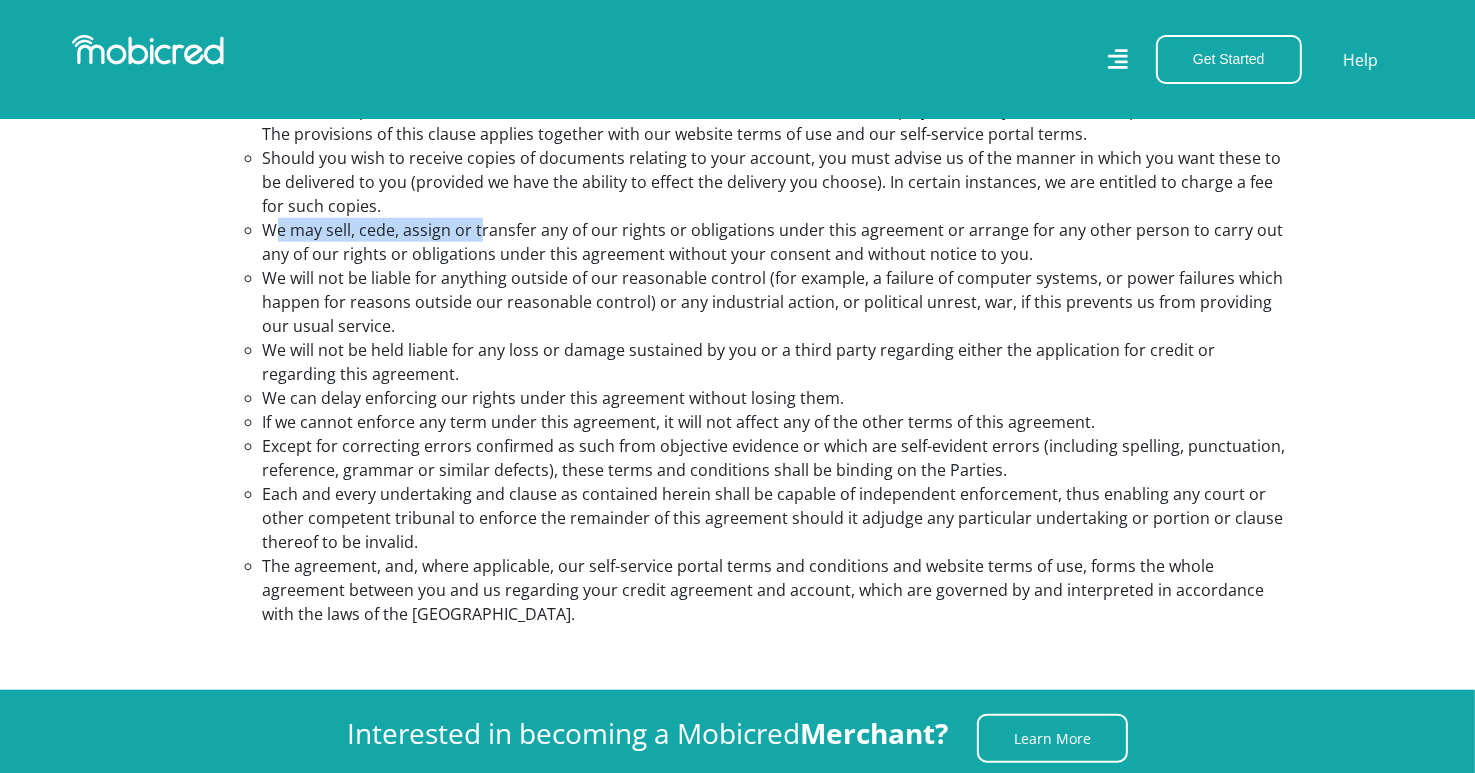 drag, startPoint x: 270, startPoint y: 236, endPoint x: 482, endPoint y: 227, distance: 212.19095 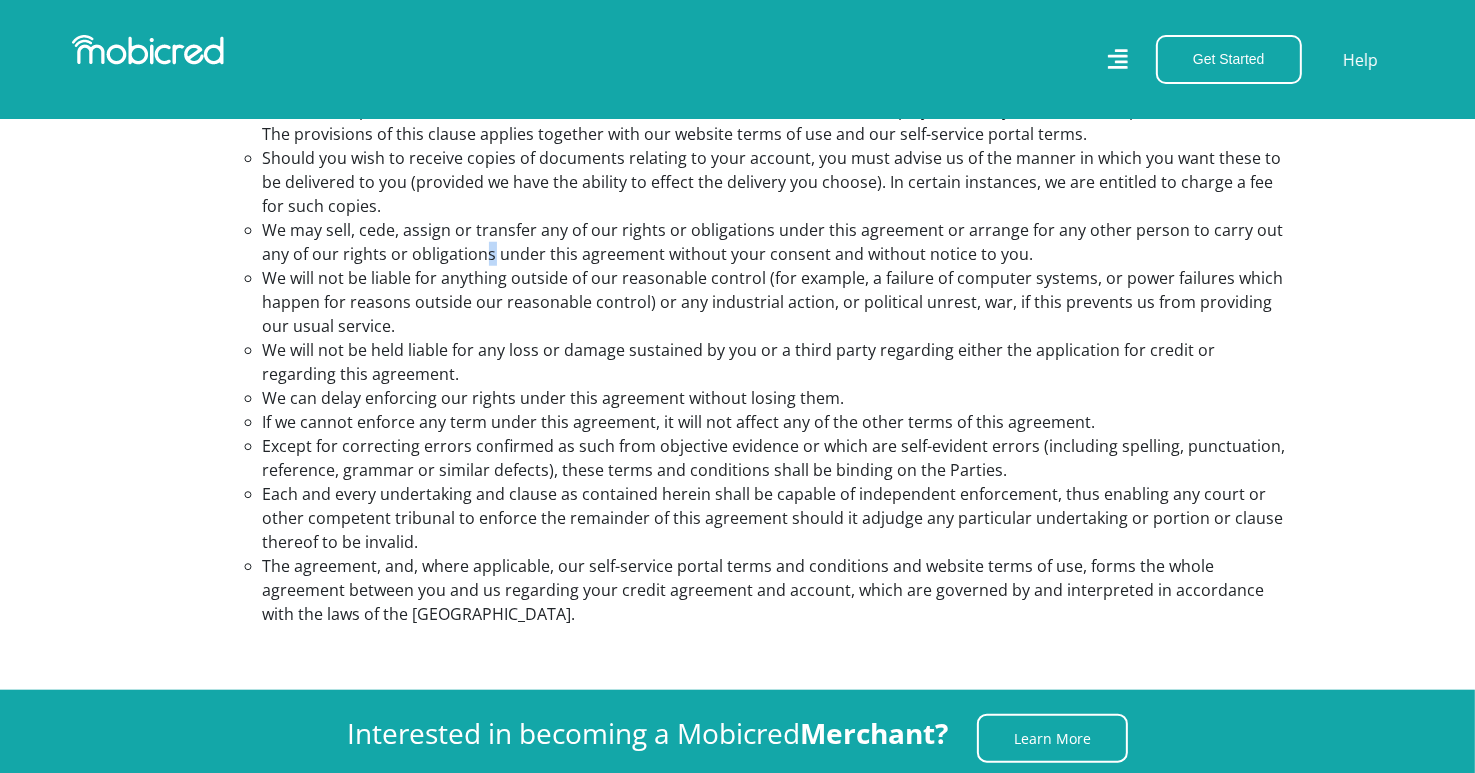 drag, startPoint x: 482, startPoint y: 227, endPoint x: 488, endPoint y: 254, distance: 27.658634 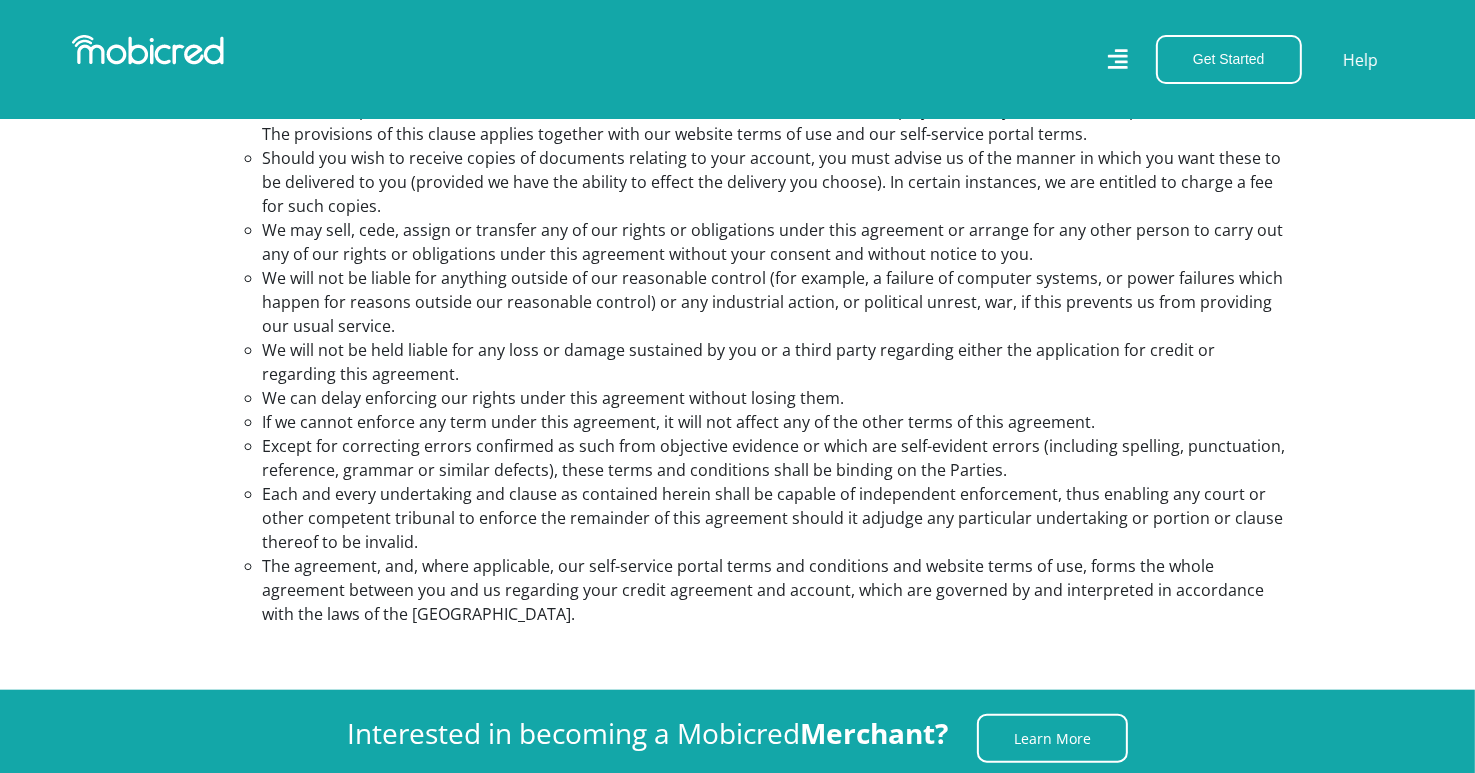 click on "Each and every undertaking and clause as contained herein shall be capable of independent enforcement, thus enabling any court or other competent tribunal to enforce the remainder of this agreement should it adjudge any particular undertaking or portion or clause thereof to be invalid." at bounding box center [778, 518] 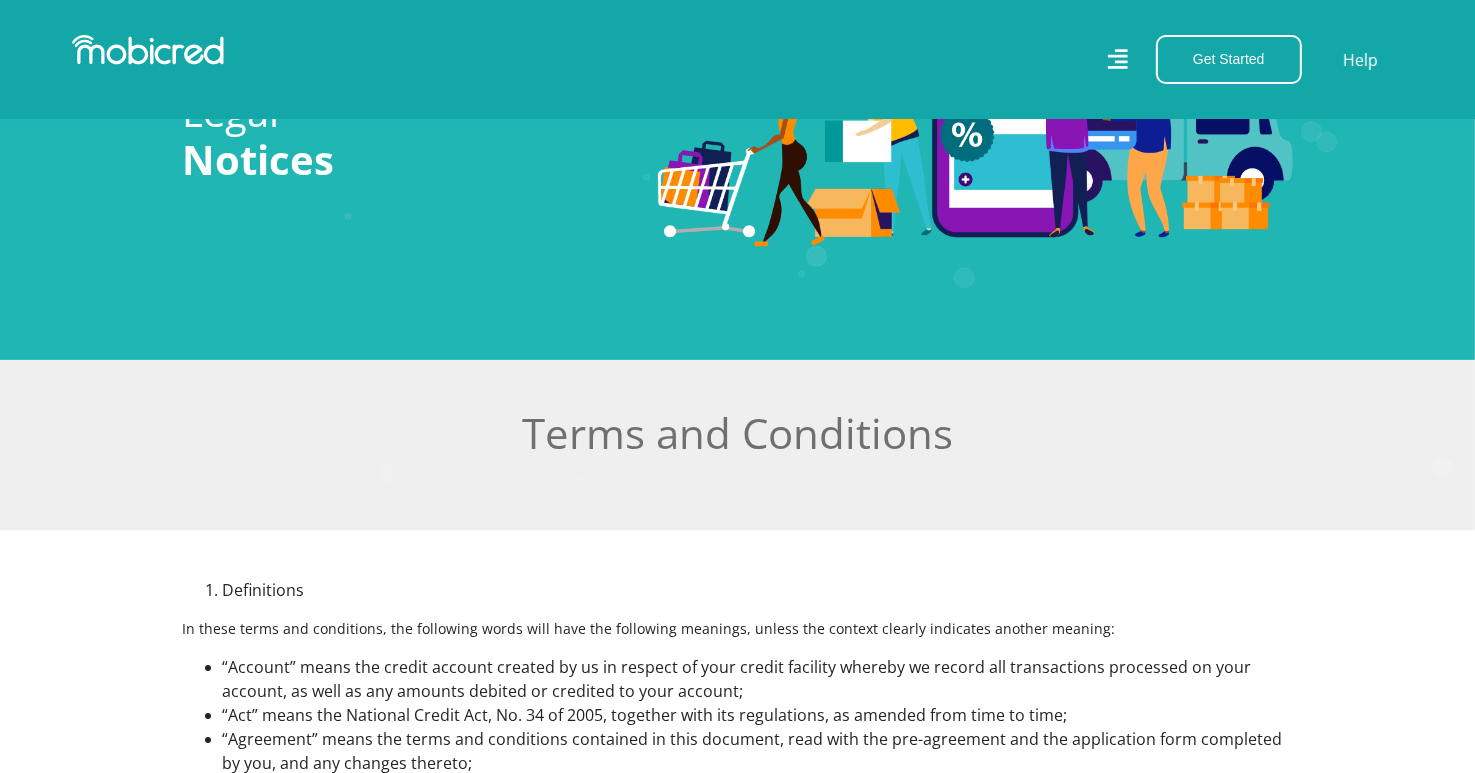 scroll, scrollTop: 140, scrollLeft: 0, axis: vertical 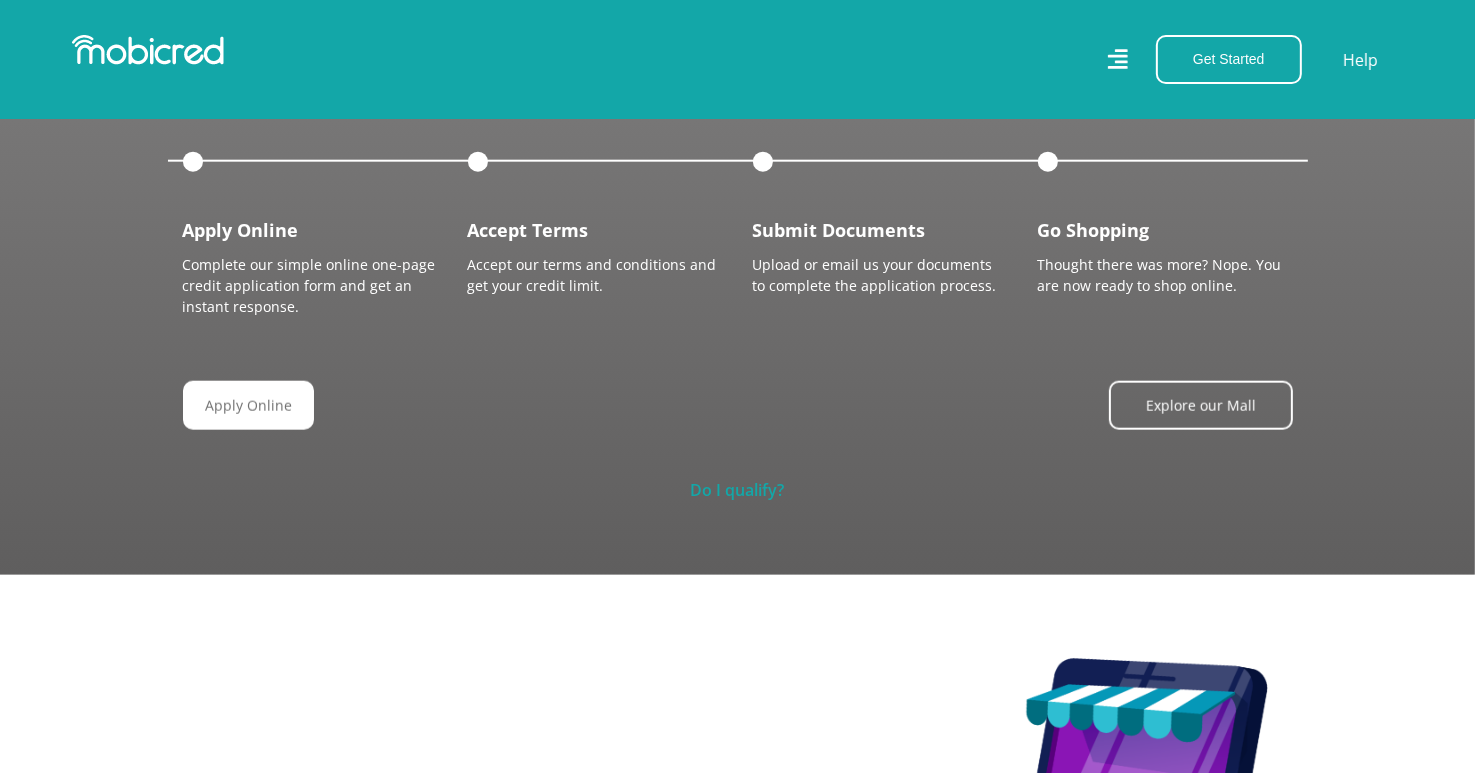 click on "Do I qualify?" at bounding box center [738, 490] 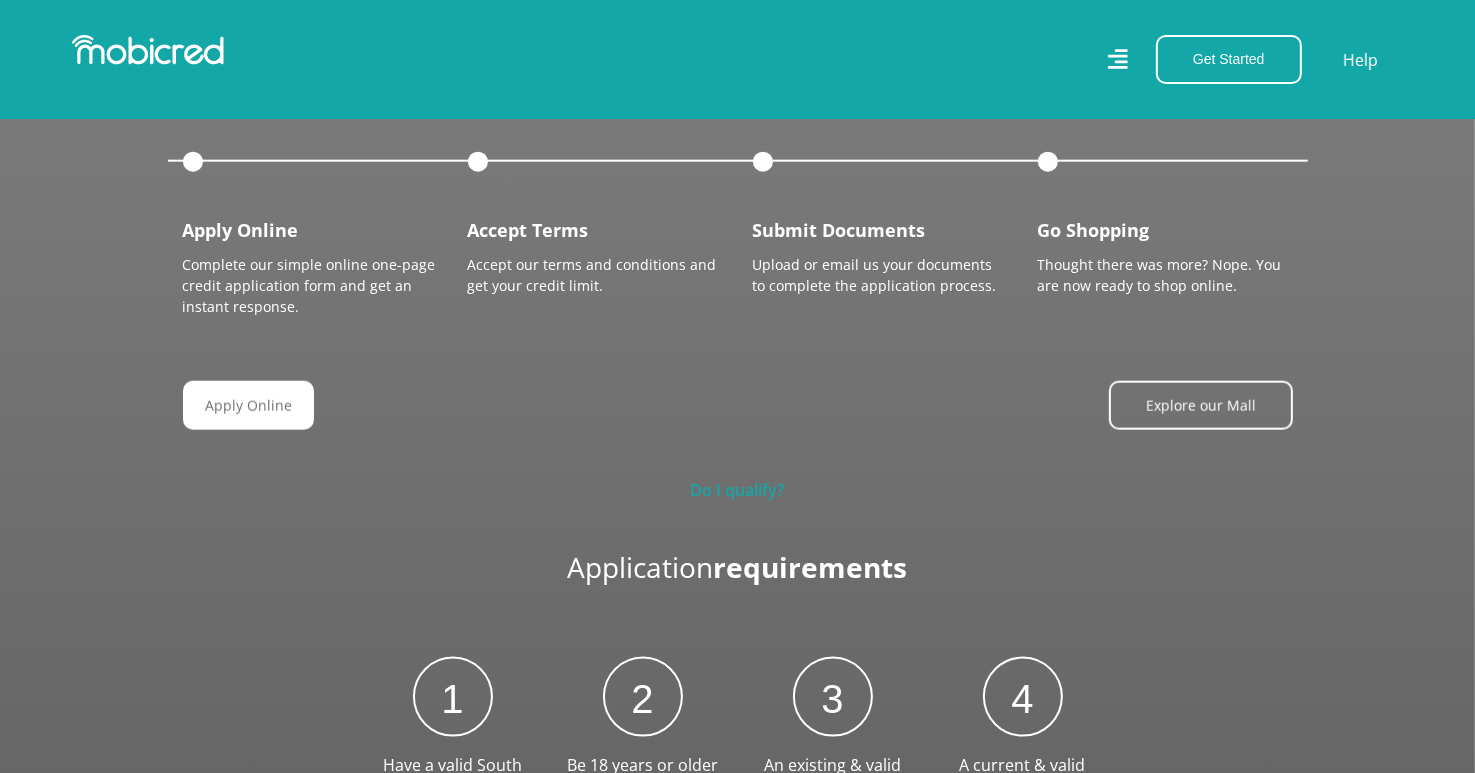 scroll, scrollTop: 0, scrollLeft: 1824, axis: horizontal 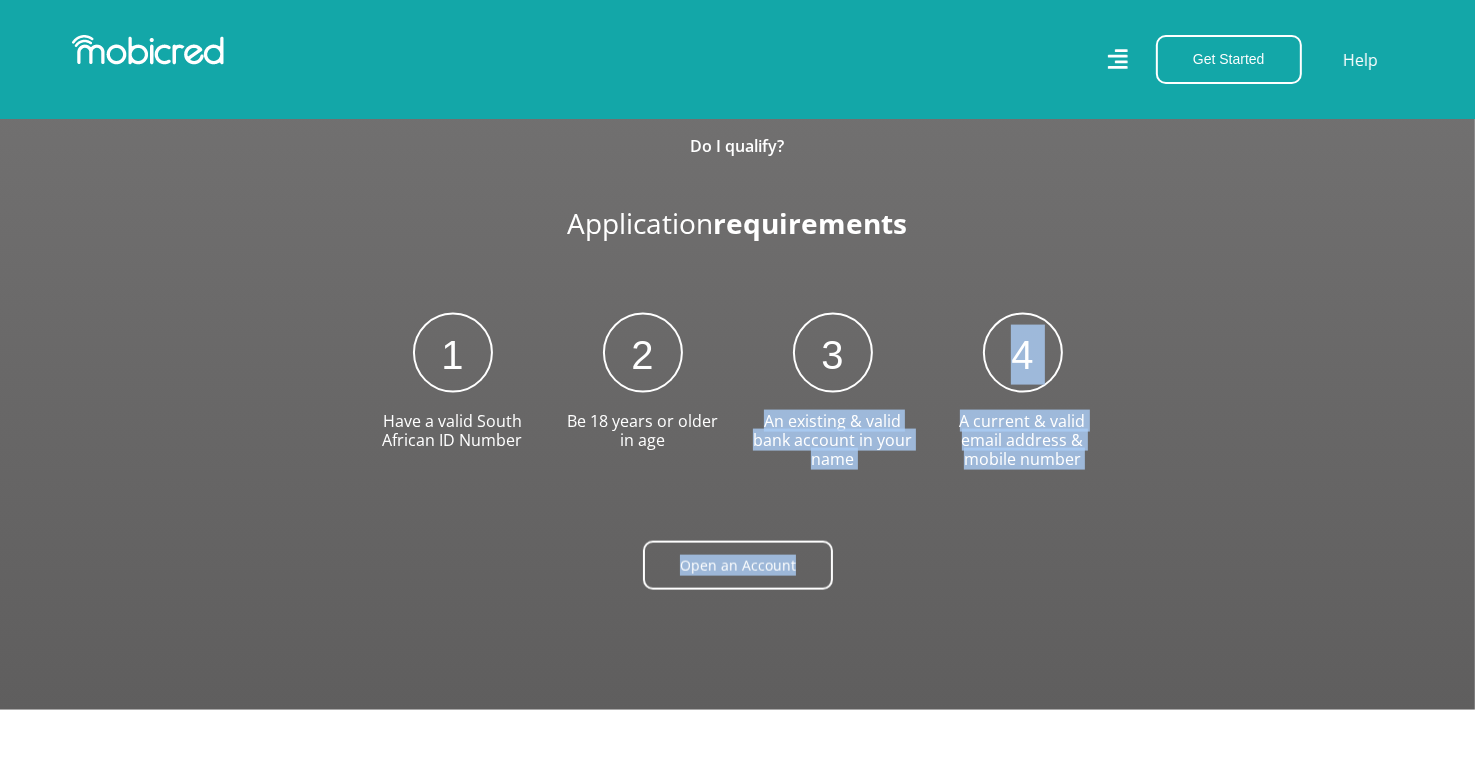 drag, startPoint x: 760, startPoint y: 409, endPoint x: 989, endPoint y: 497, distance: 245.32631 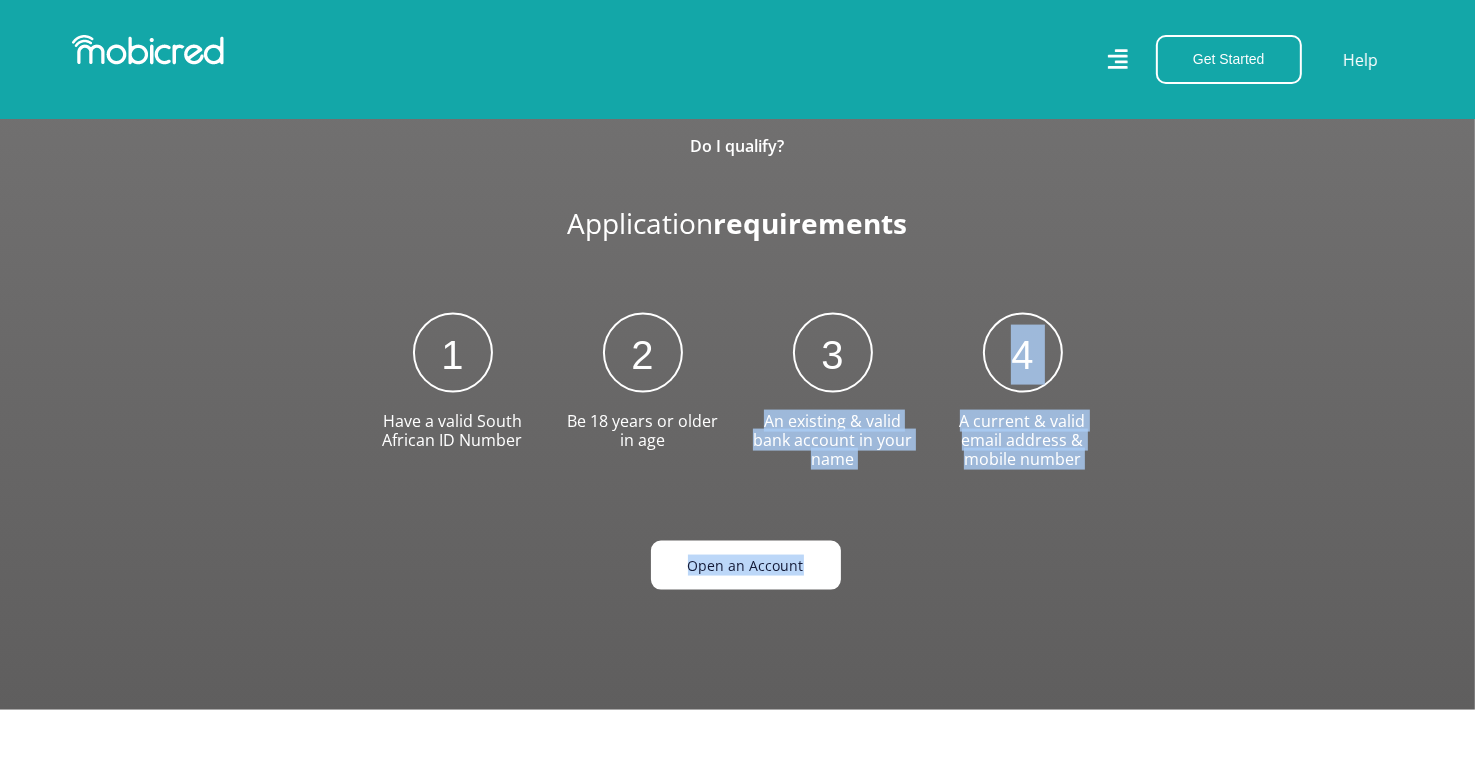 click on "Open an Account" at bounding box center (746, 565) 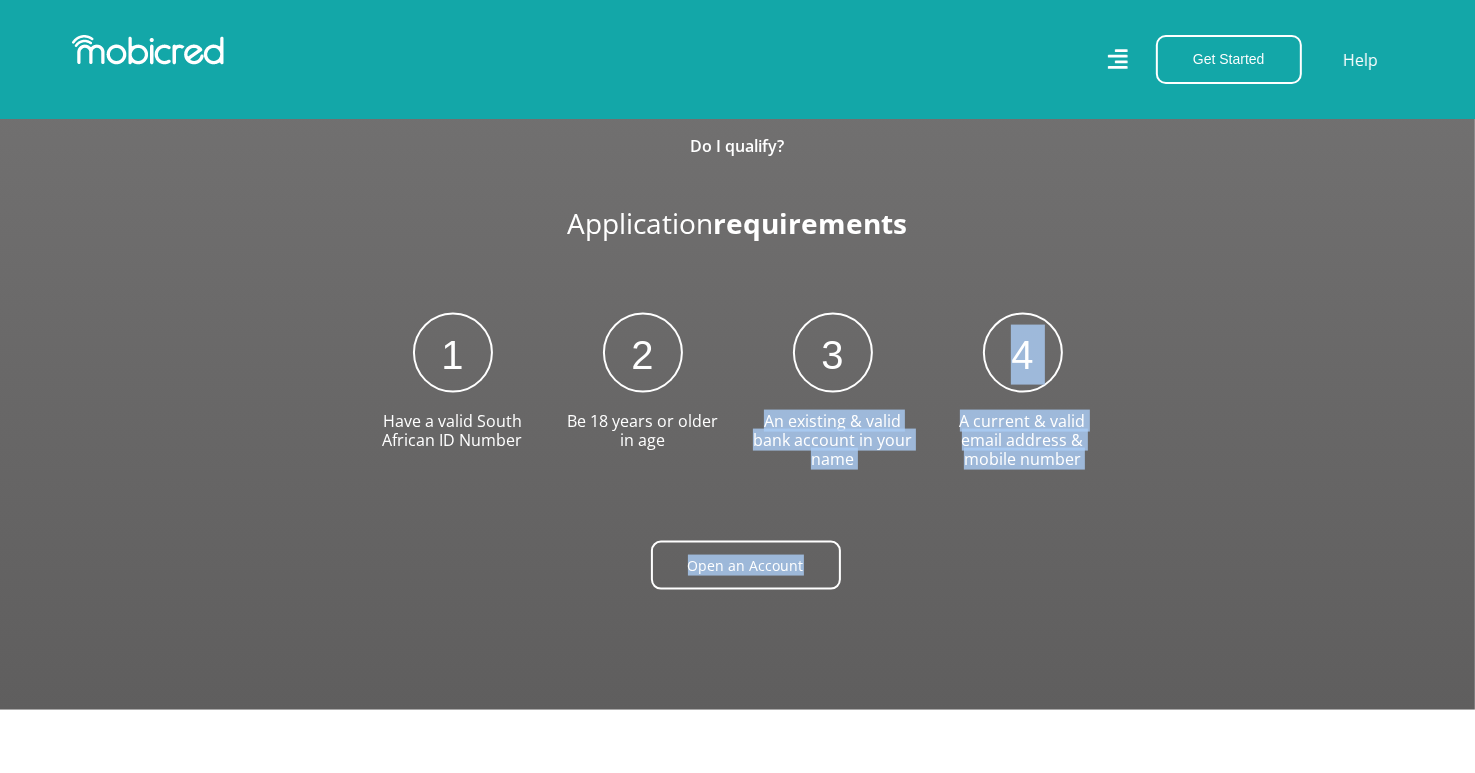 scroll, scrollTop: 0, scrollLeft: 4560, axis: horizontal 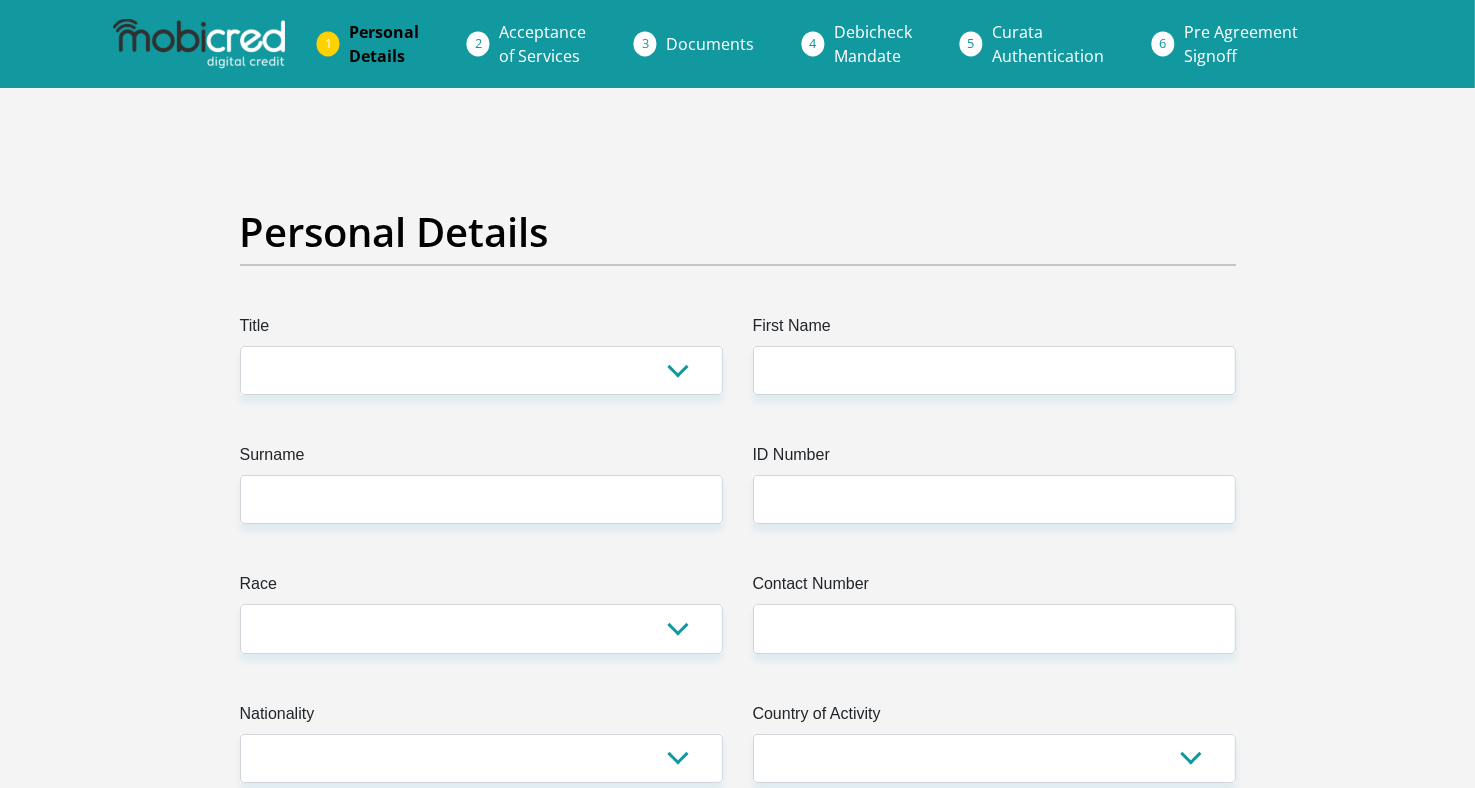 click on "Documents" at bounding box center (710, 44) 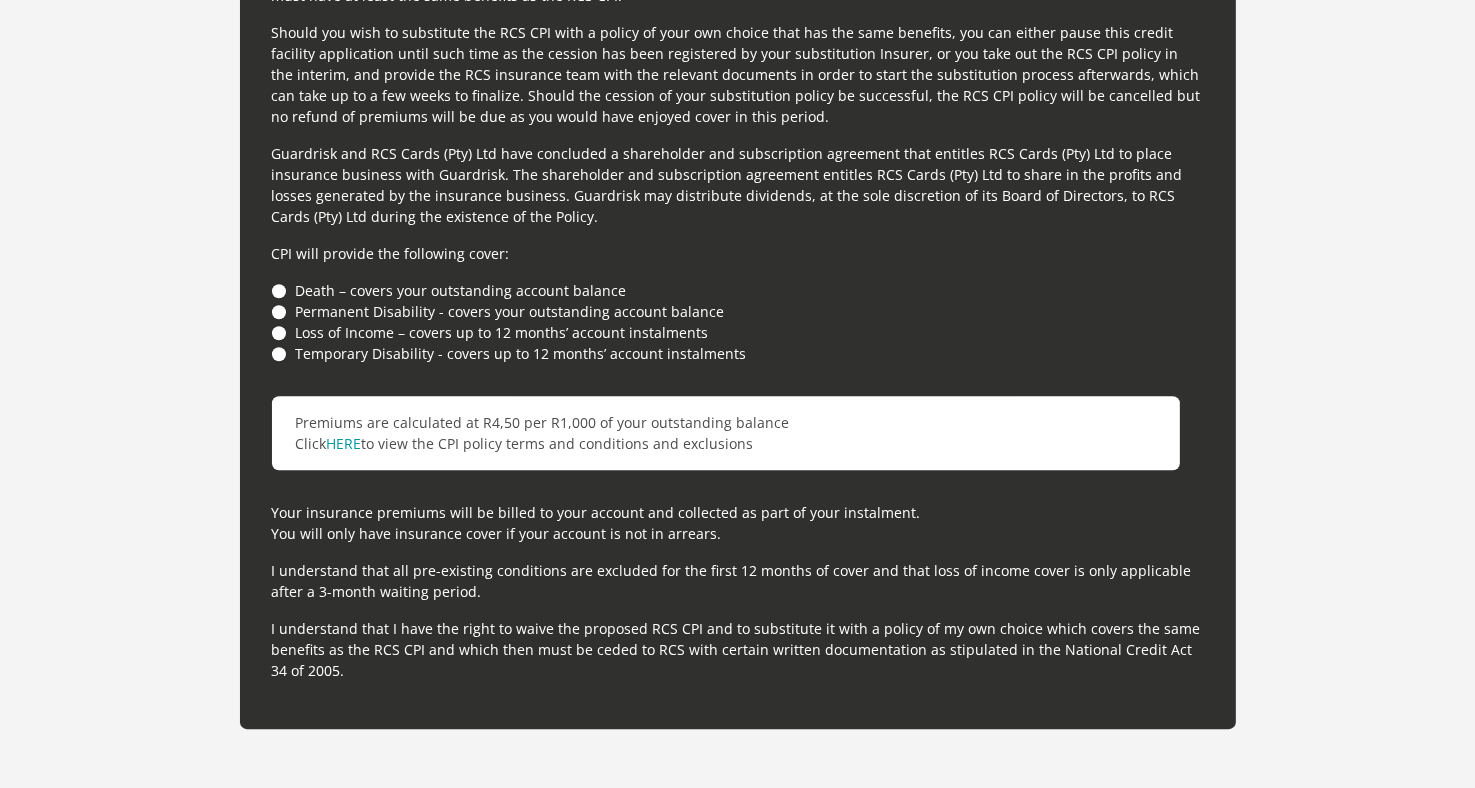 scroll, scrollTop: 5485, scrollLeft: 0, axis: vertical 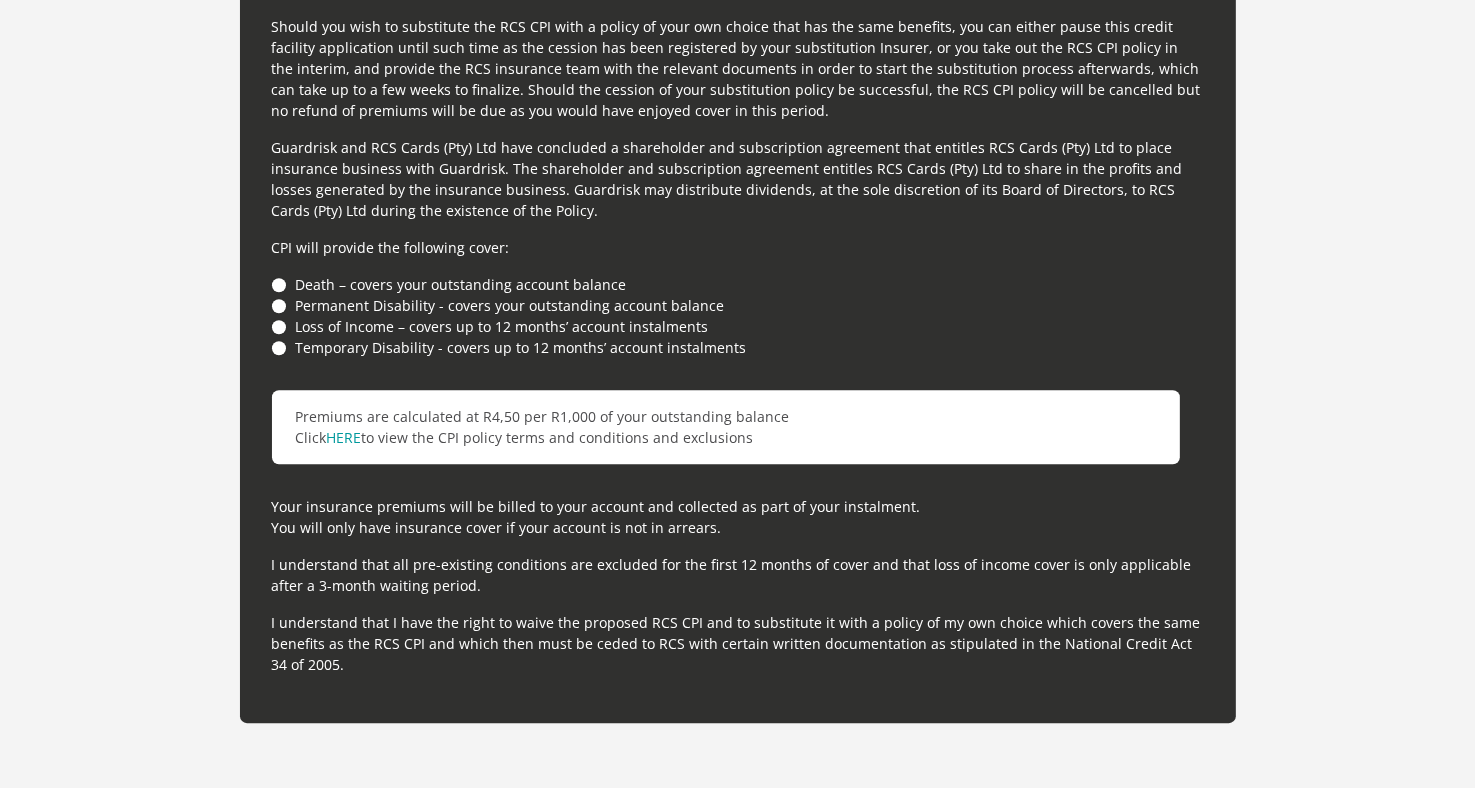 click on "Death – covers your outstanding account balance" at bounding box center (738, 284) 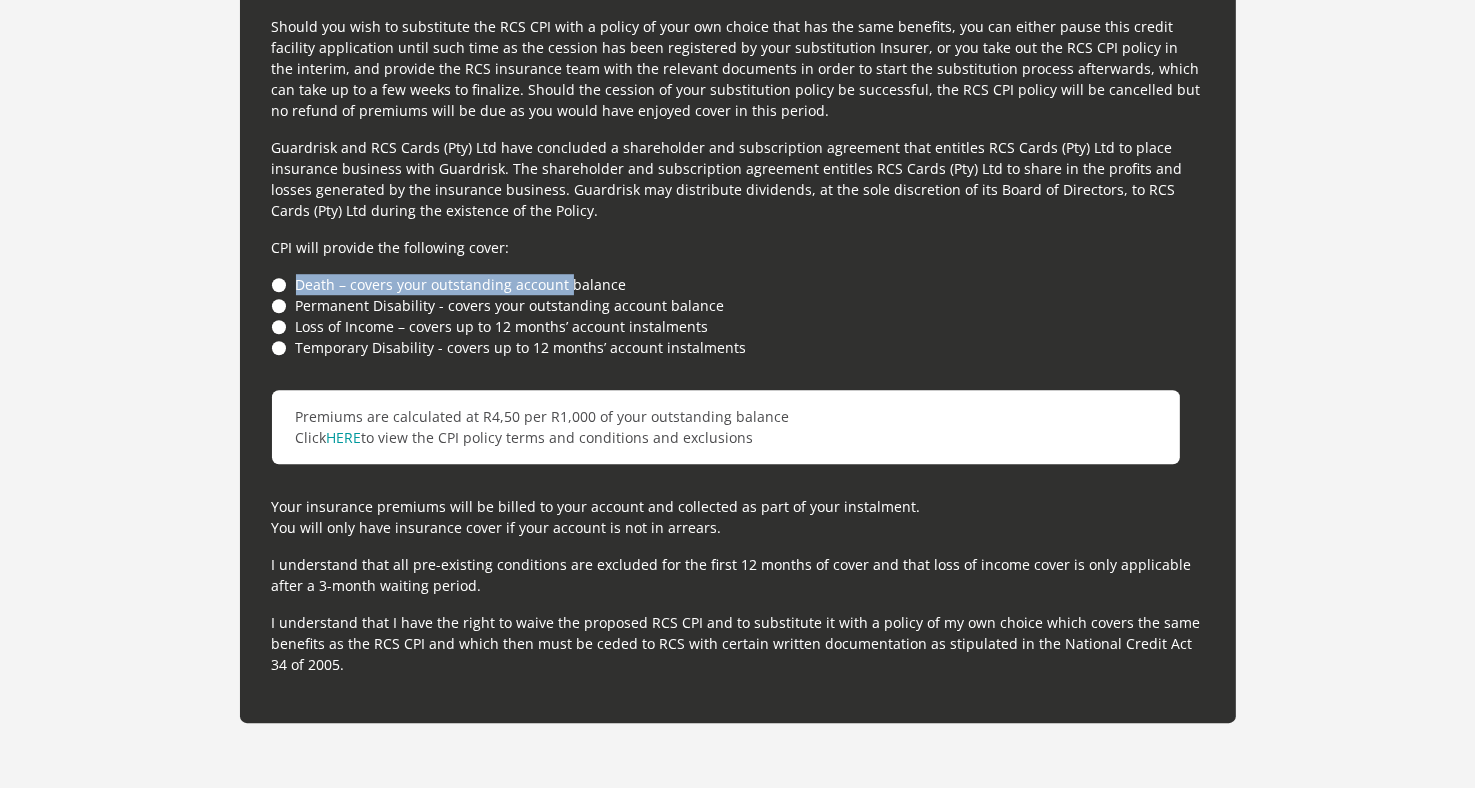 drag, startPoint x: 297, startPoint y: 285, endPoint x: 565, endPoint y: 287, distance: 268.00748 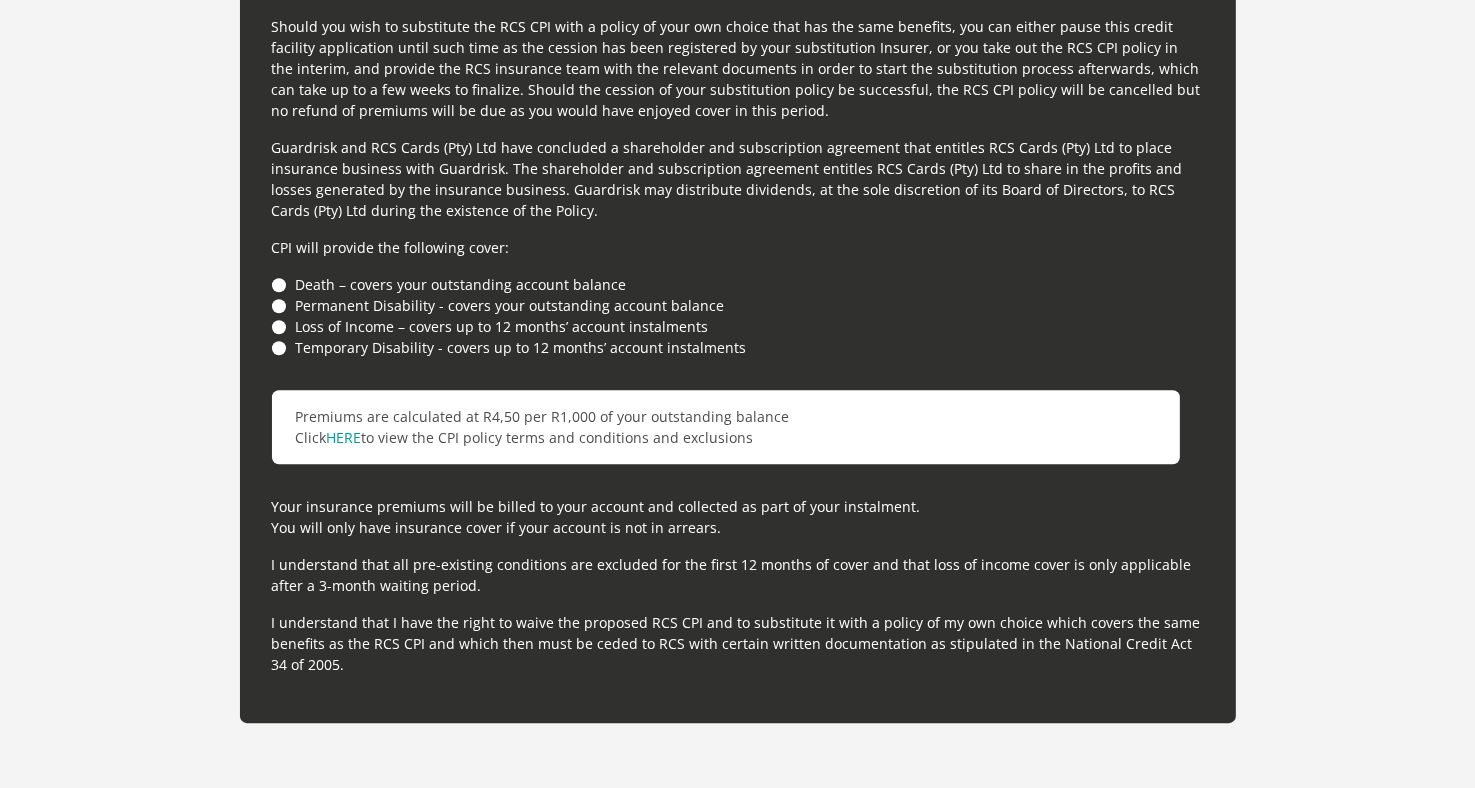 click on "Death – covers your outstanding account balance" at bounding box center (738, 284) 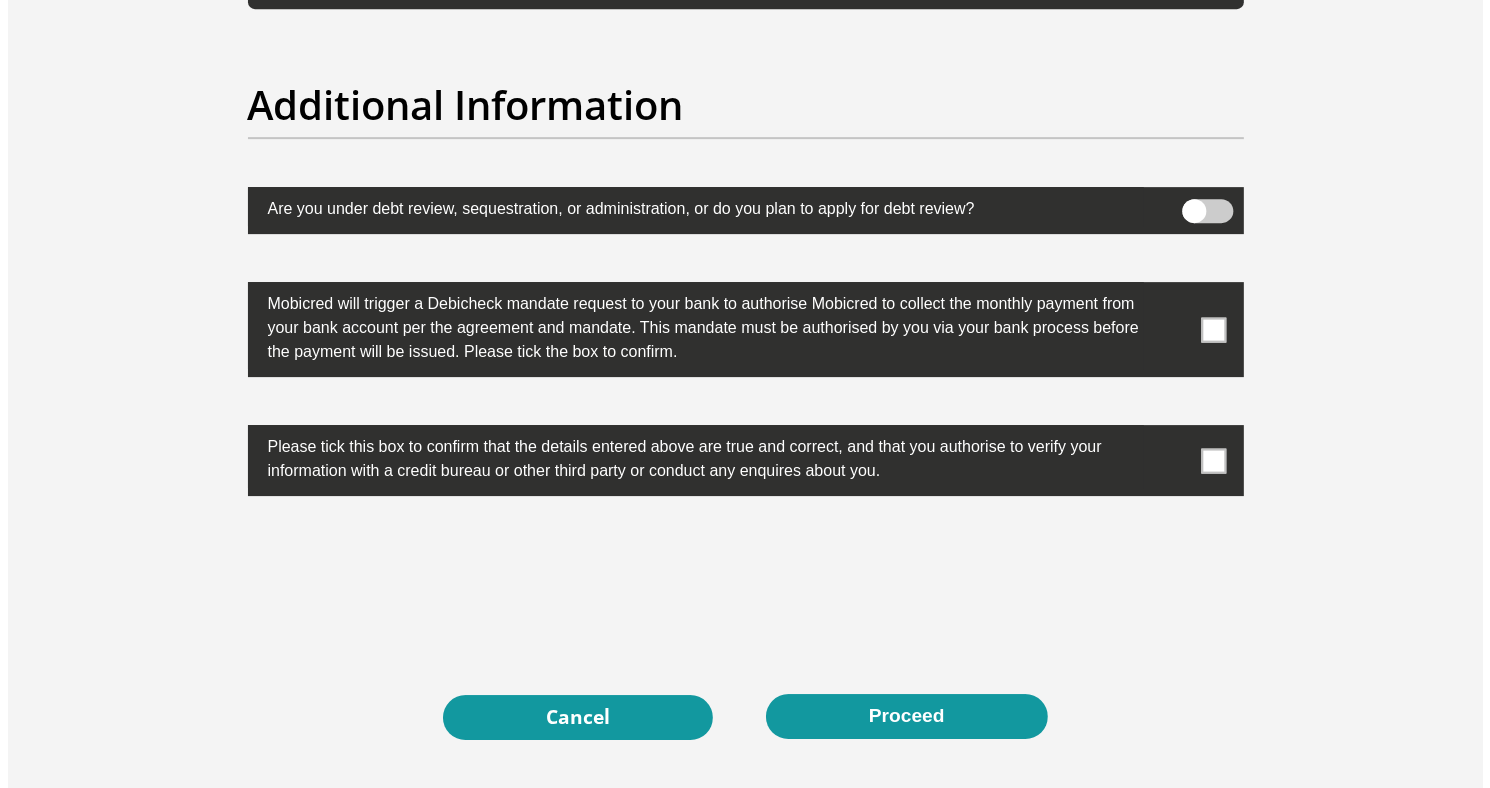 scroll, scrollTop: 6197, scrollLeft: 0, axis: vertical 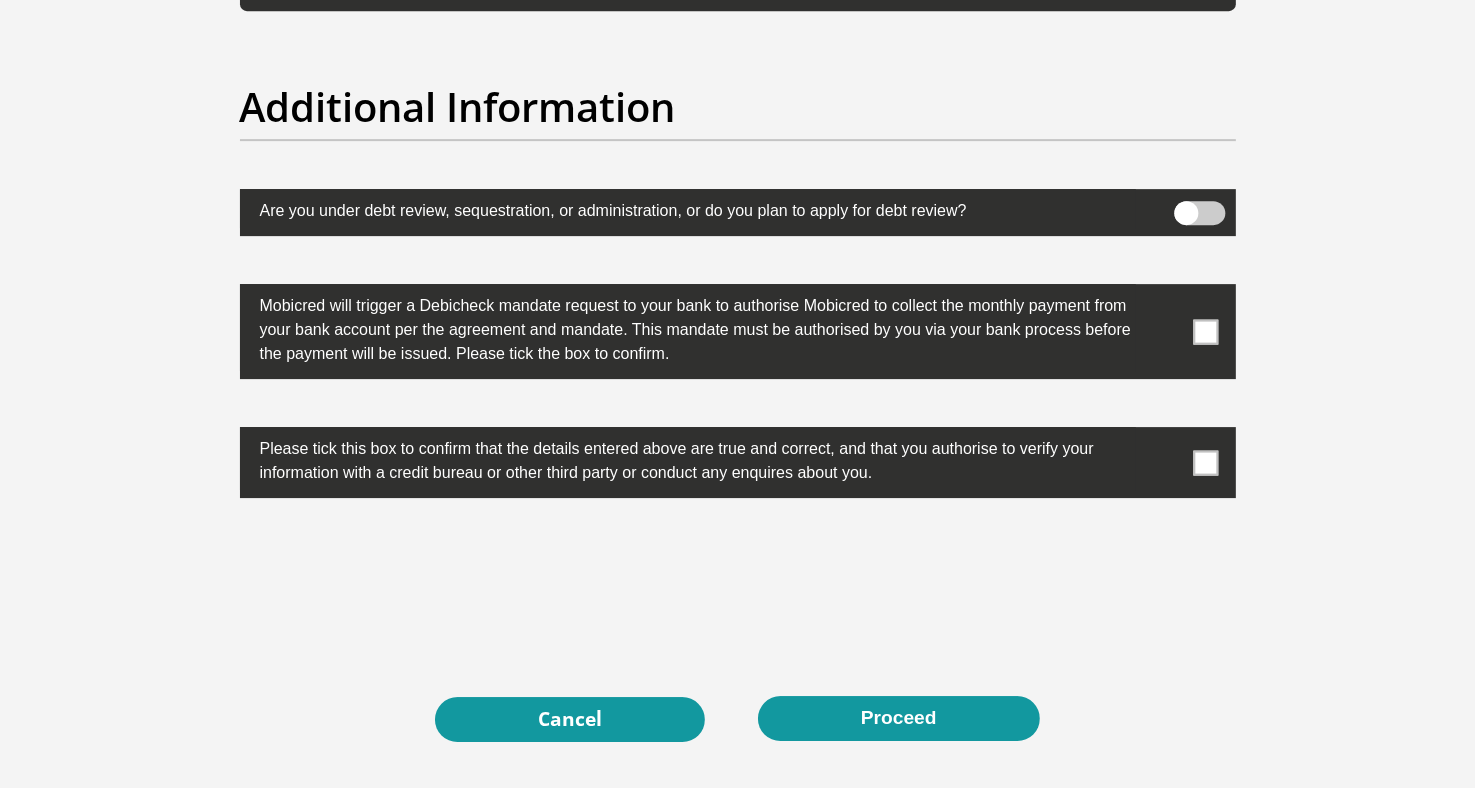 click at bounding box center [1199, 213] 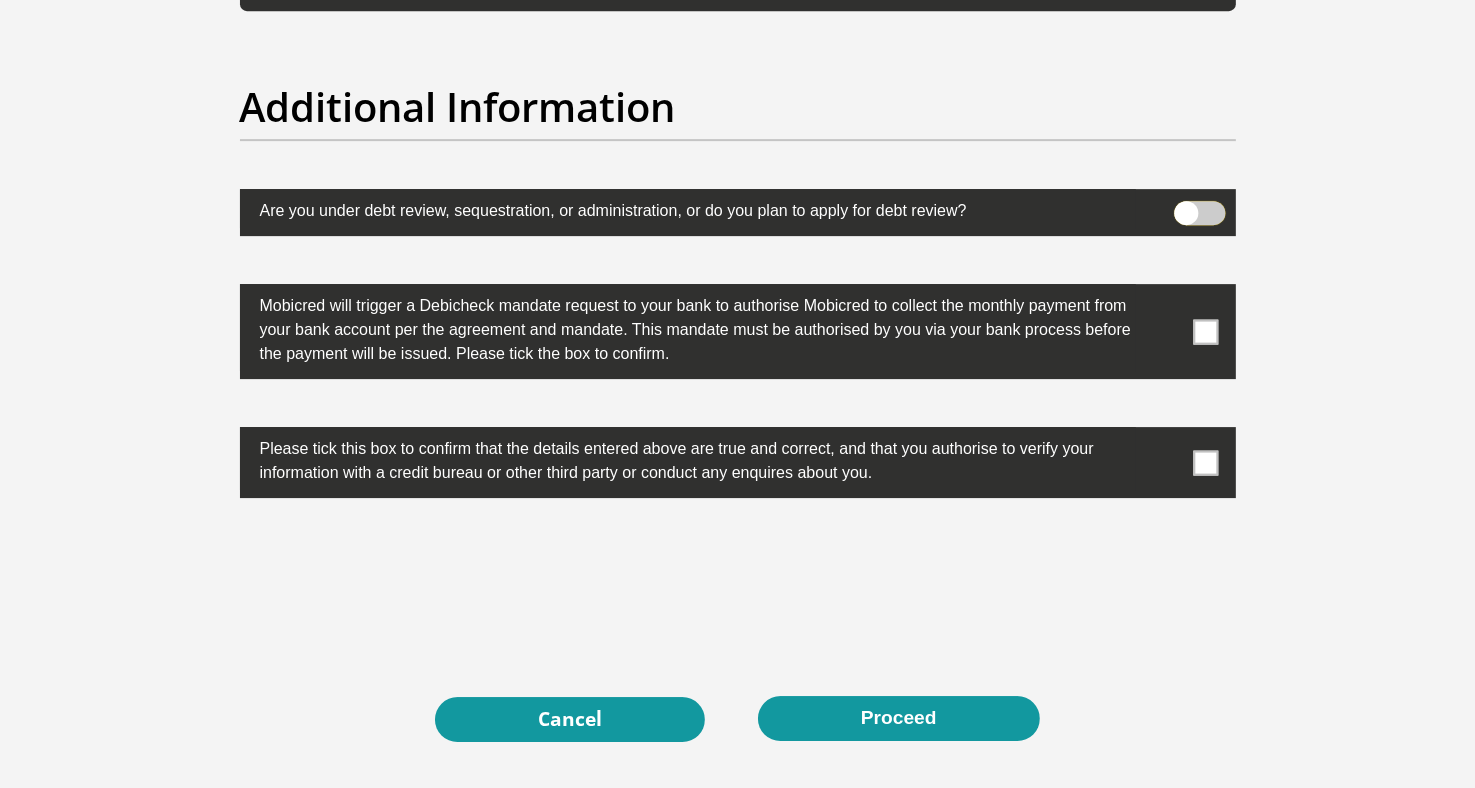 click at bounding box center (1186, 206) 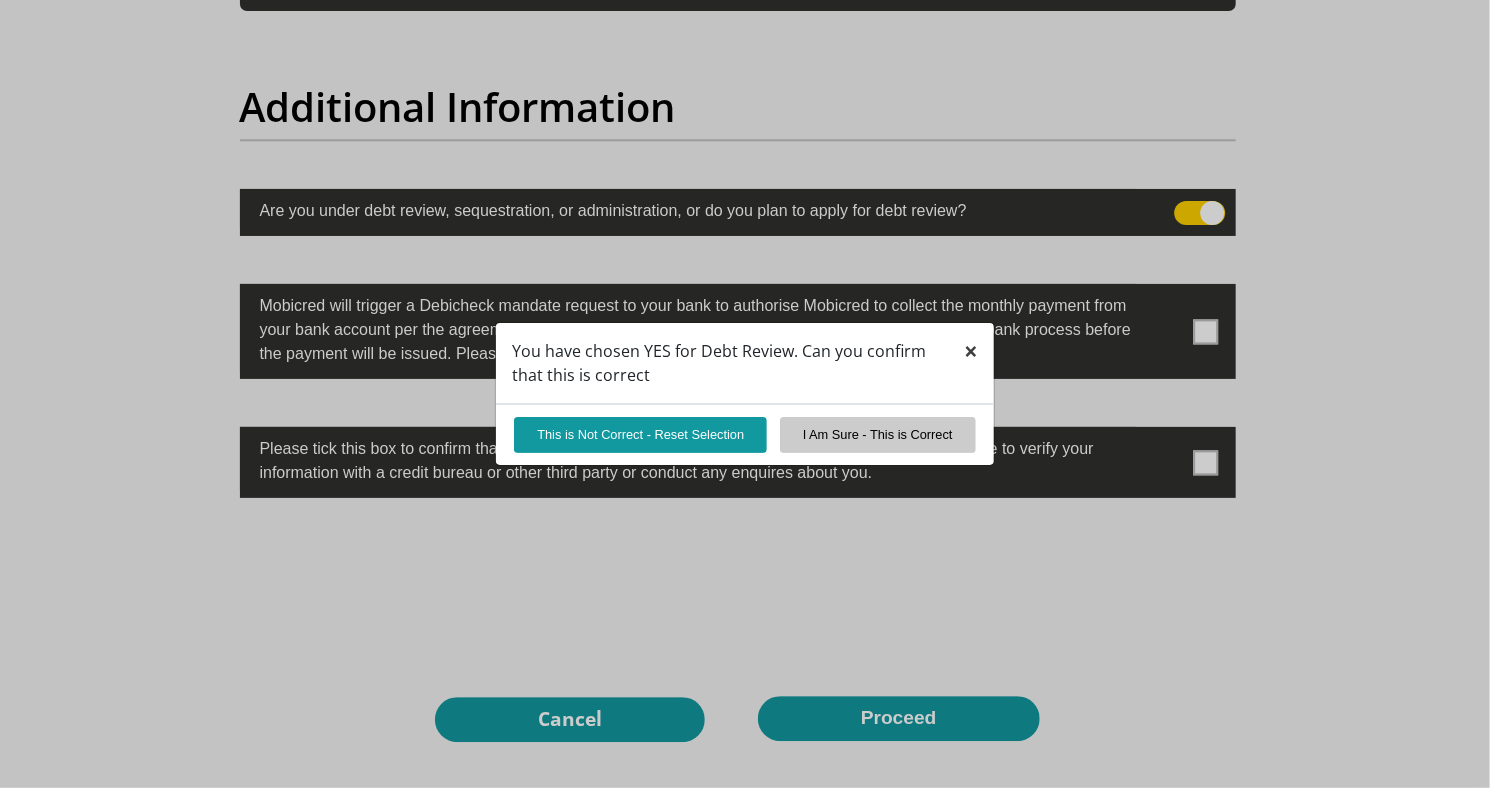click on "×" at bounding box center (971, 350) 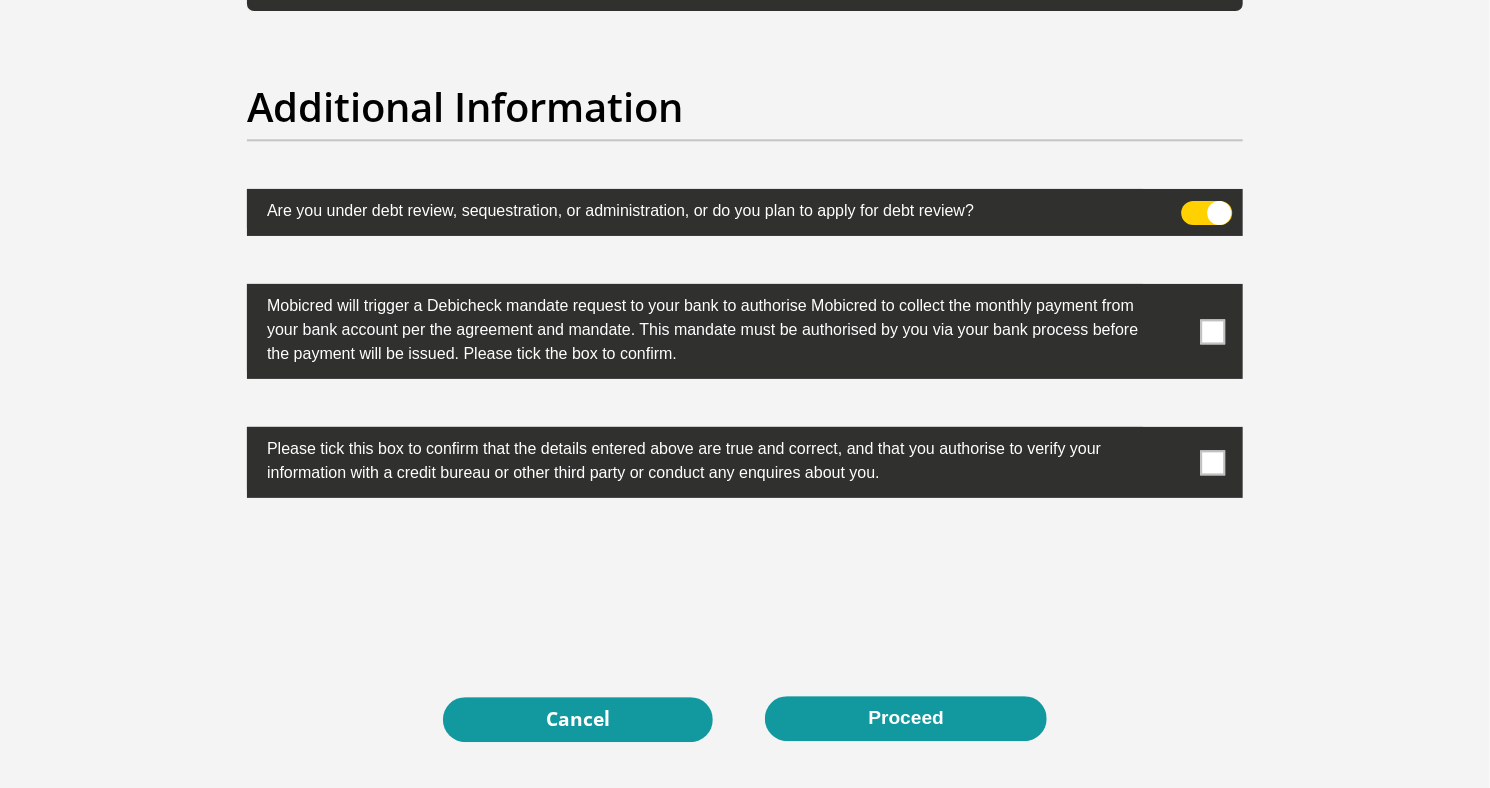 click at bounding box center [1207, 213] 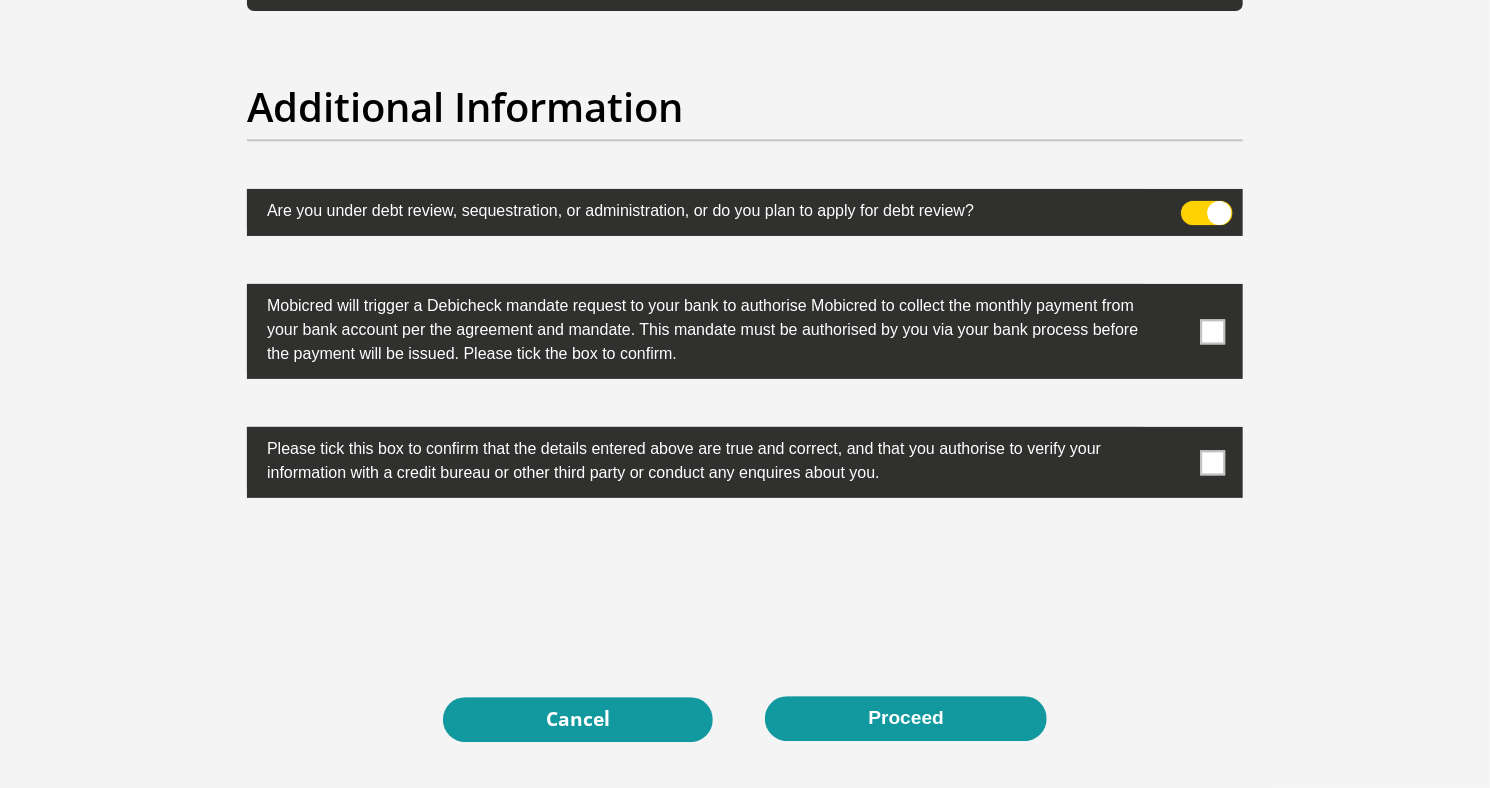 click at bounding box center (1193, 206) 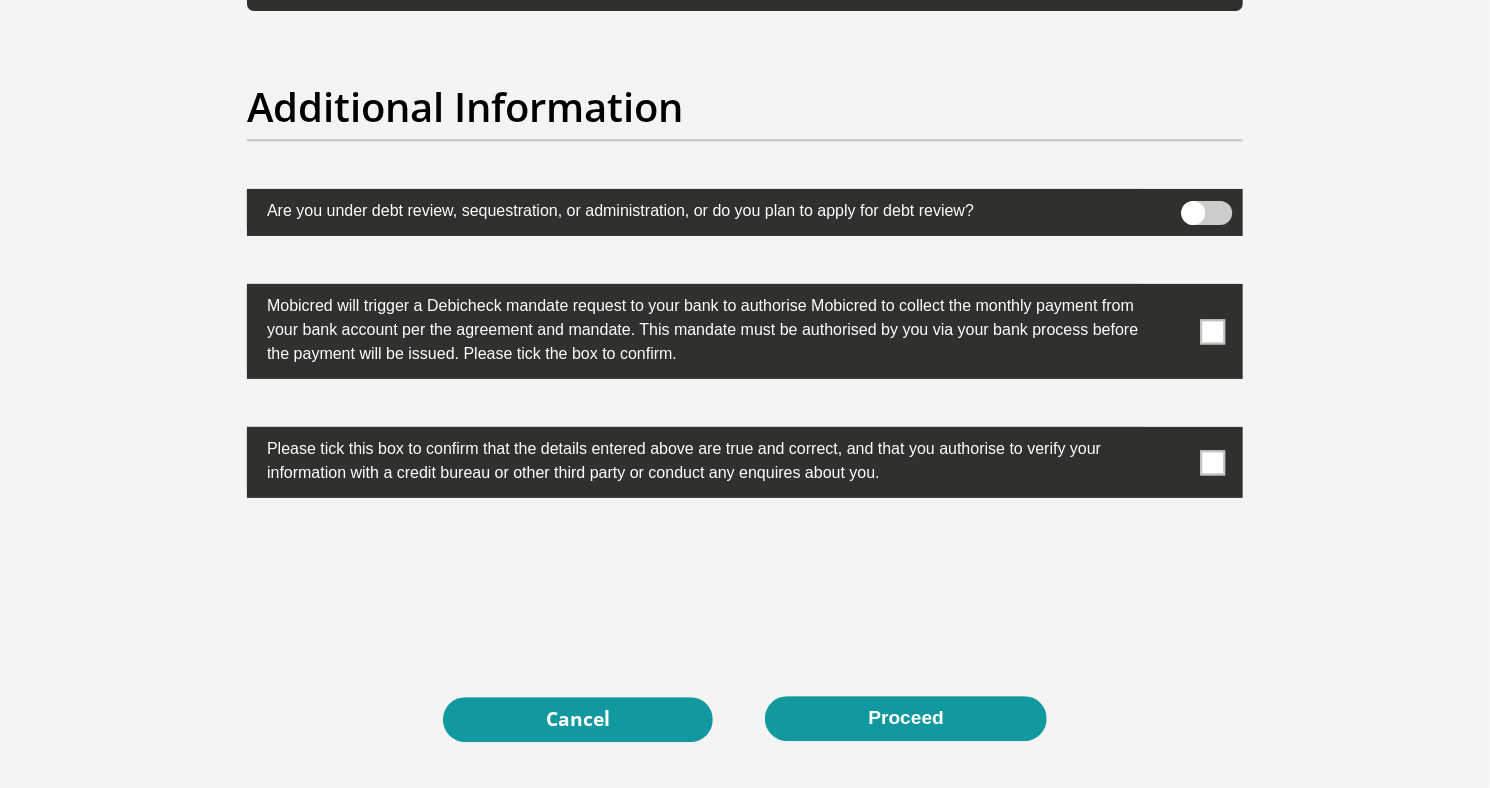 click on "Personal Details
Title
Mr
Ms
Mrs
Dr
Other
First Name
Surname
ID Number
Please input valid ID number
Race
Black
Coloured
Indian
White
Other
Contact Number
Please input valid contact number
Nationality
Angola" at bounding box center (745, -2624) 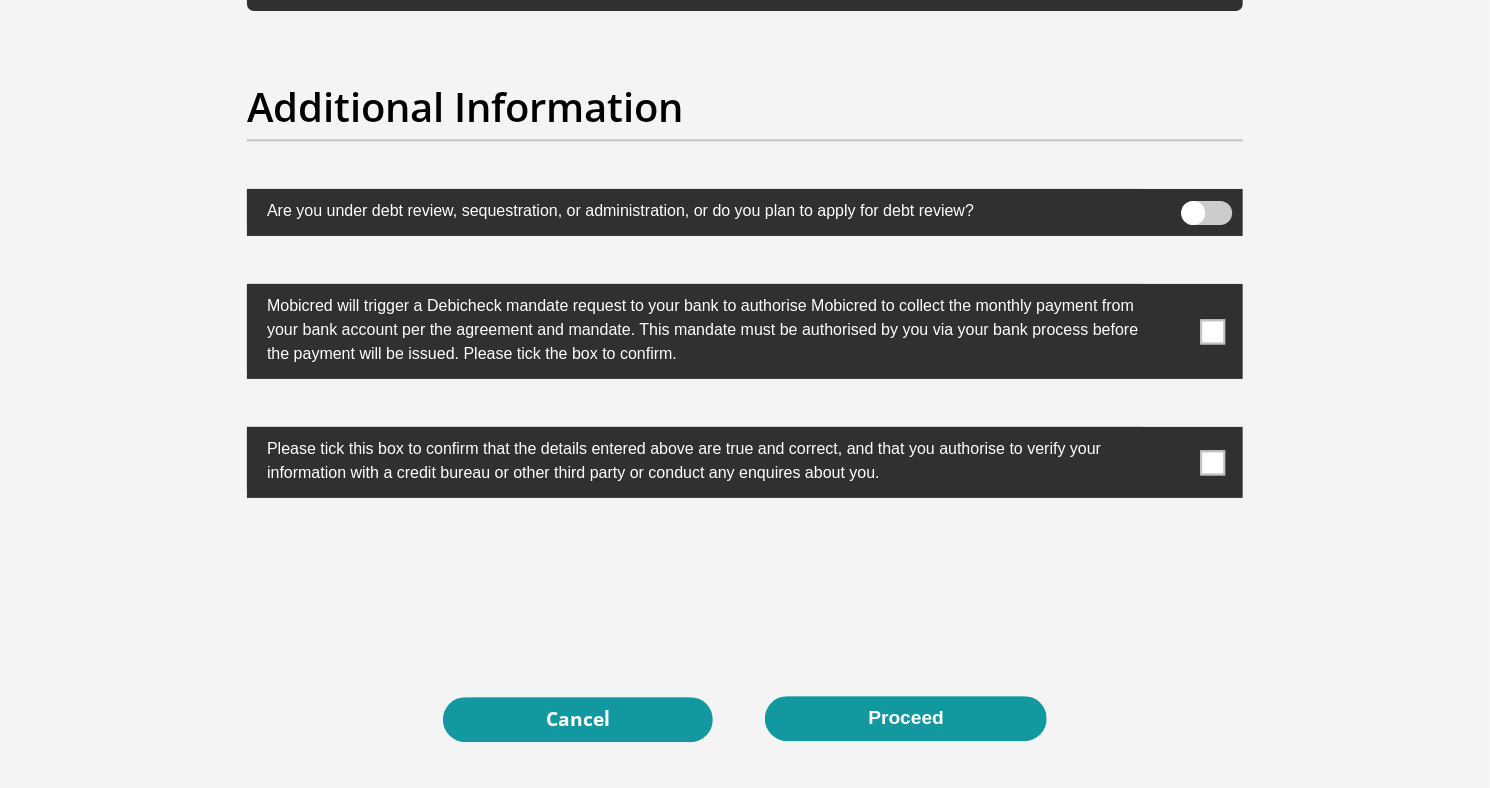 click on "Personal Details
Title
Mr
Ms
Mrs
Dr
Other
First Name
Surname
ID Number
Please input valid ID number
Race
Black
Coloured
Indian
White
Other
Contact Number
Please input valid contact number
Nationality
Angola" at bounding box center (745, -2624) 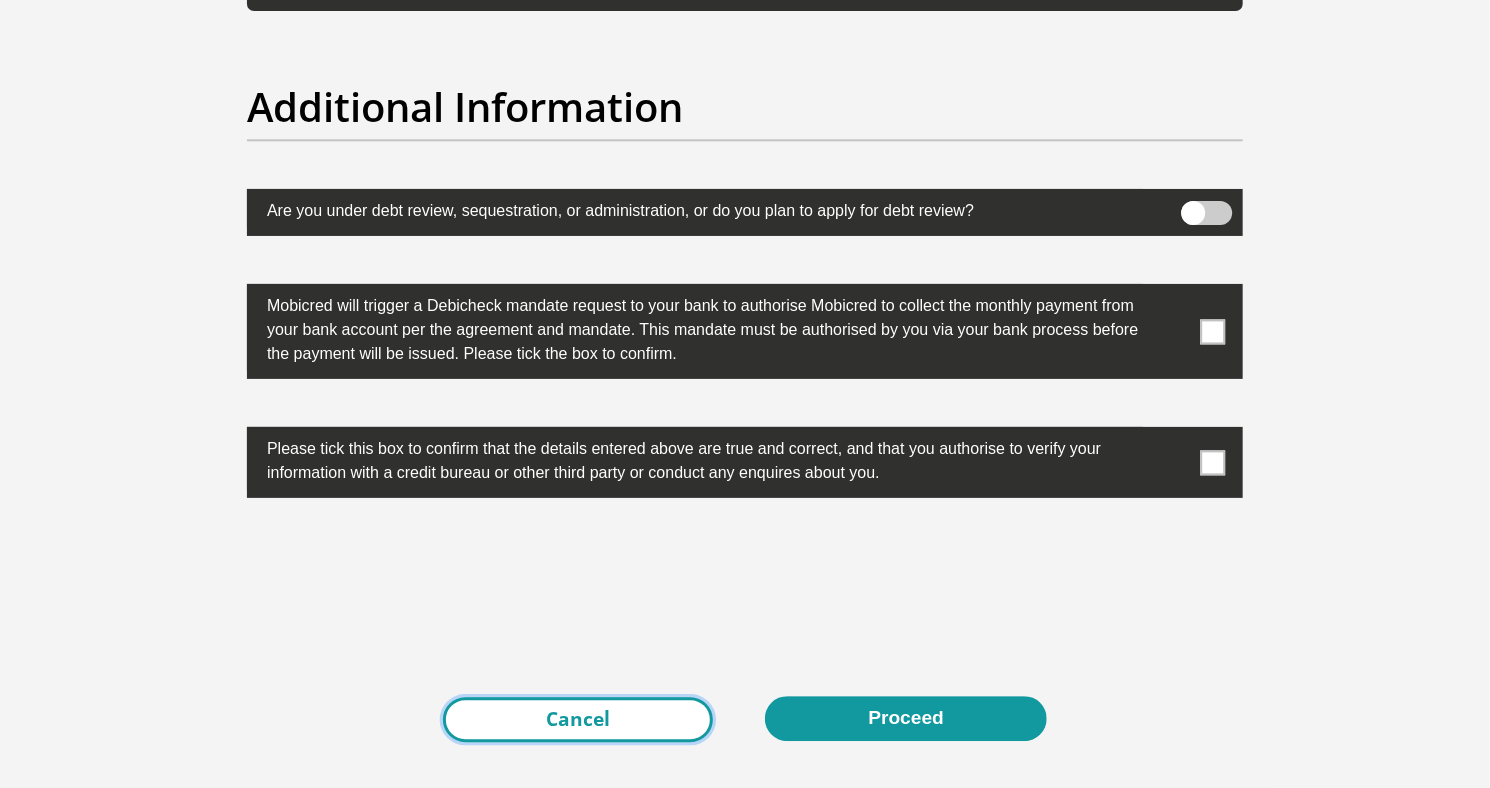 click on "Cancel" at bounding box center [578, 719] 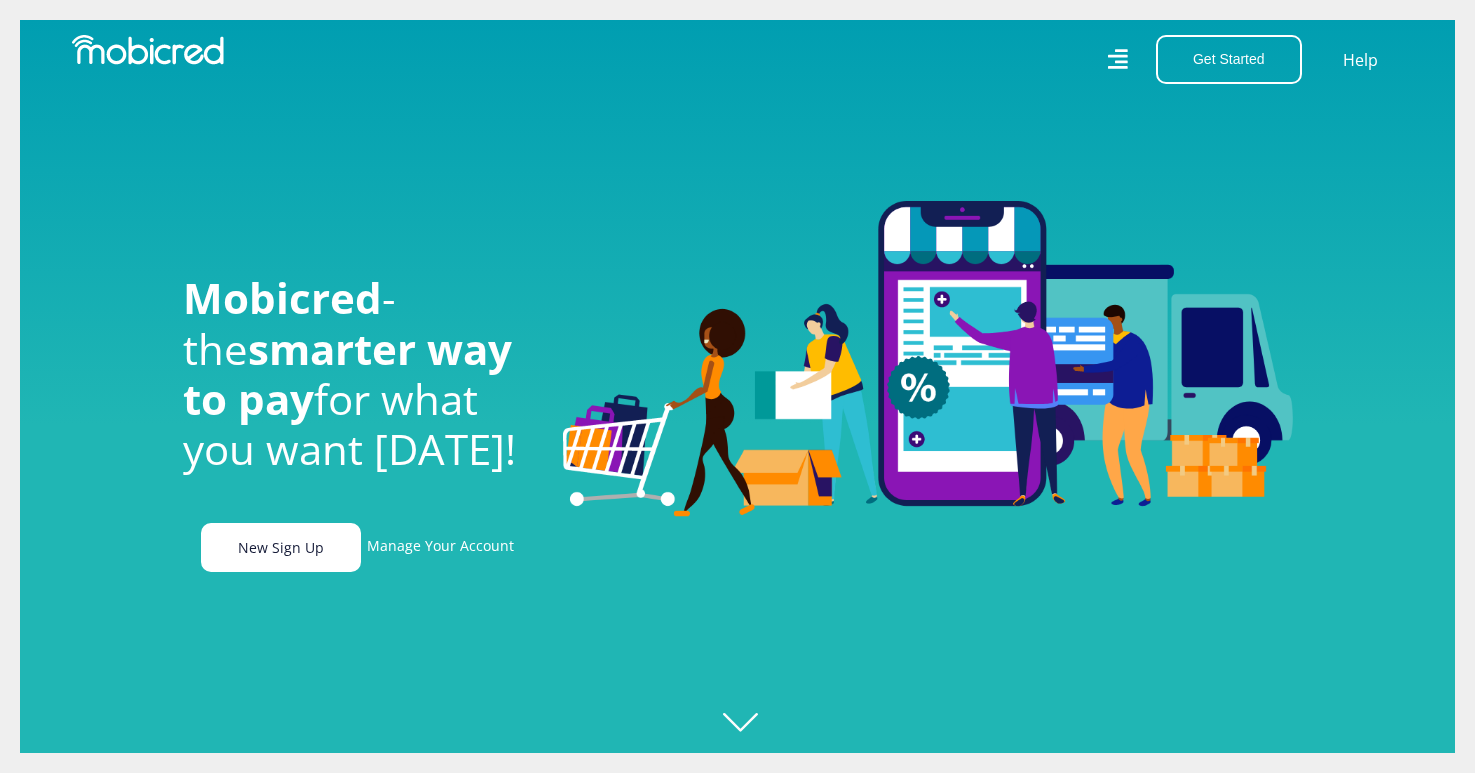 scroll, scrollTop: 0, scrollLeft: 0, axis: both 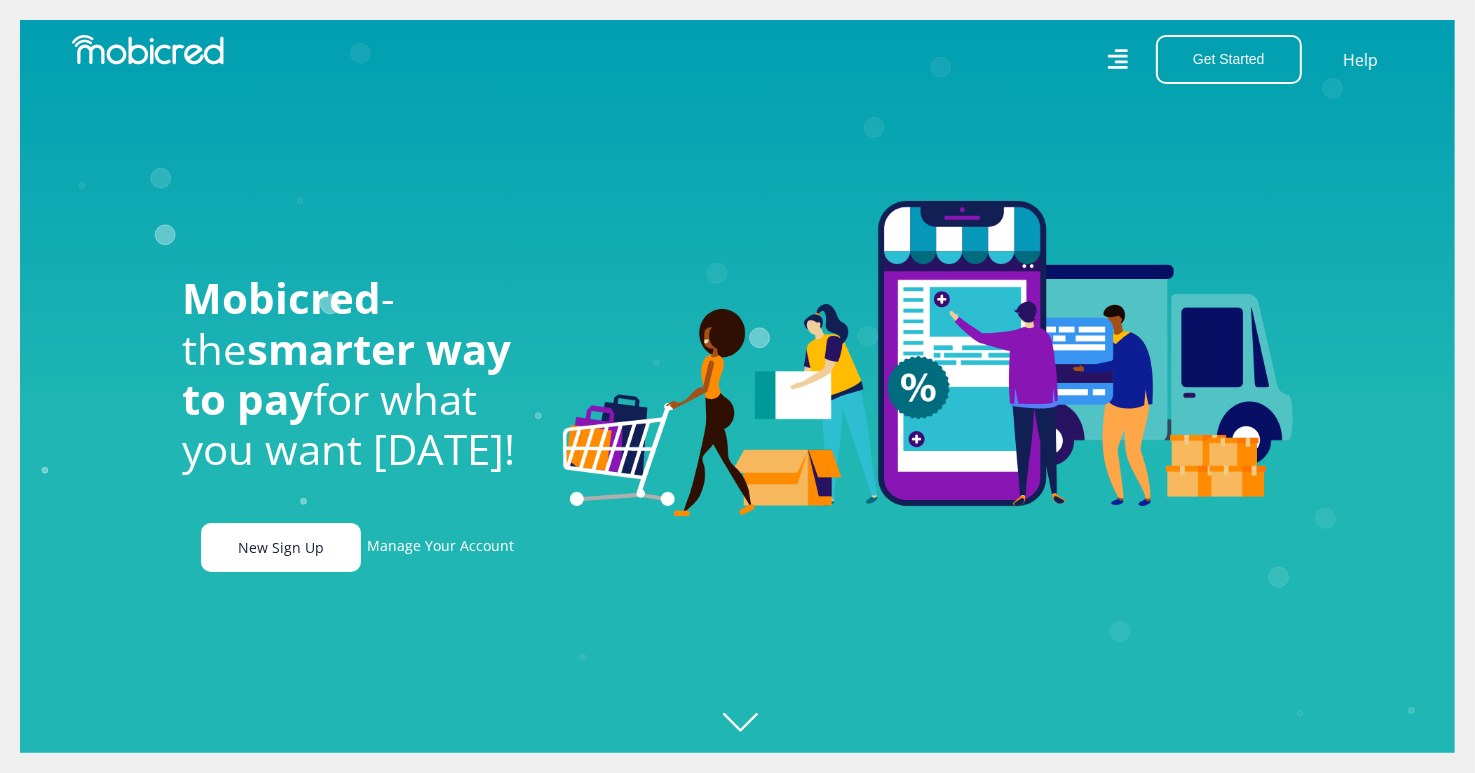 click on "New Sign Up" at bounding box center [281, 547] 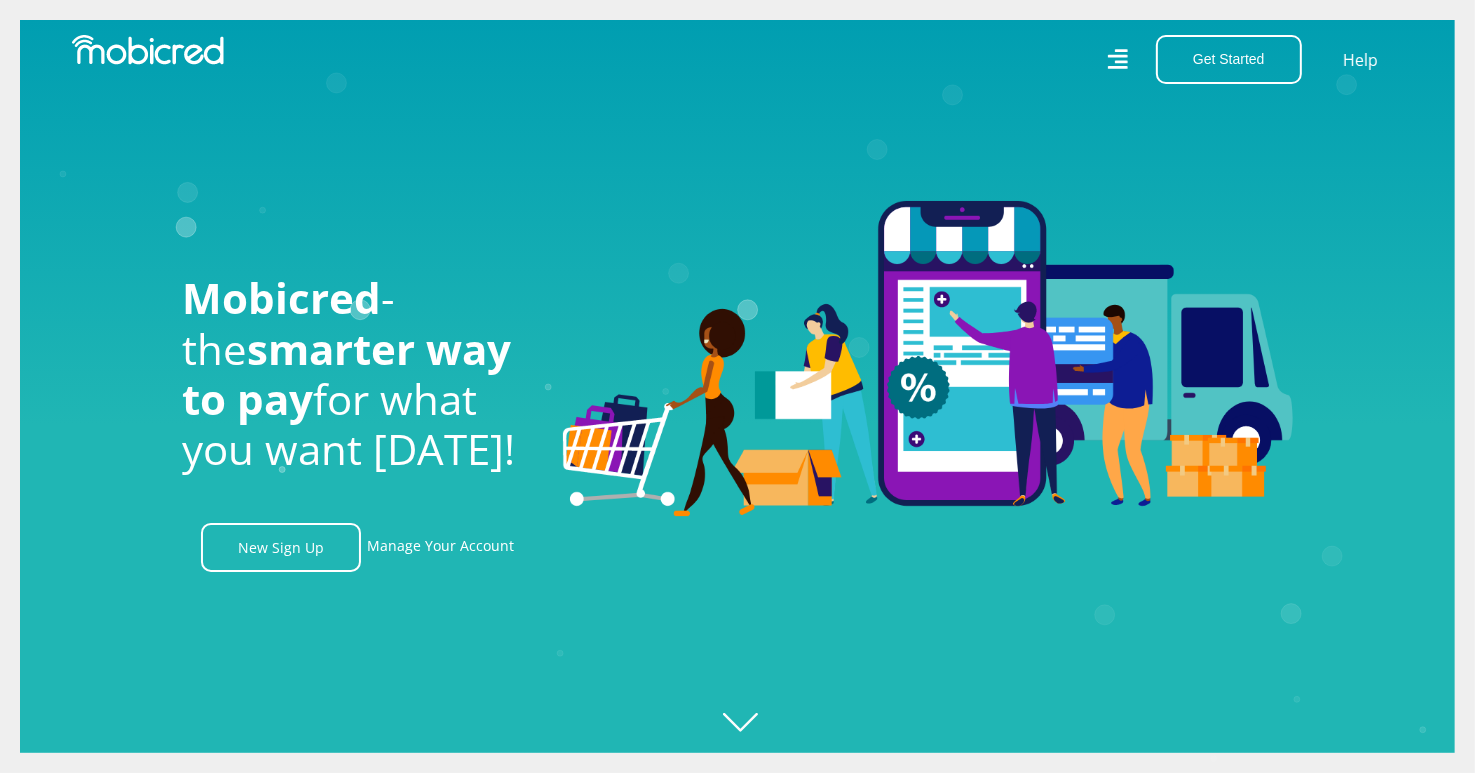 scroll, scrollTop: 0, scrollLeft: 1424, axis: horizontal 